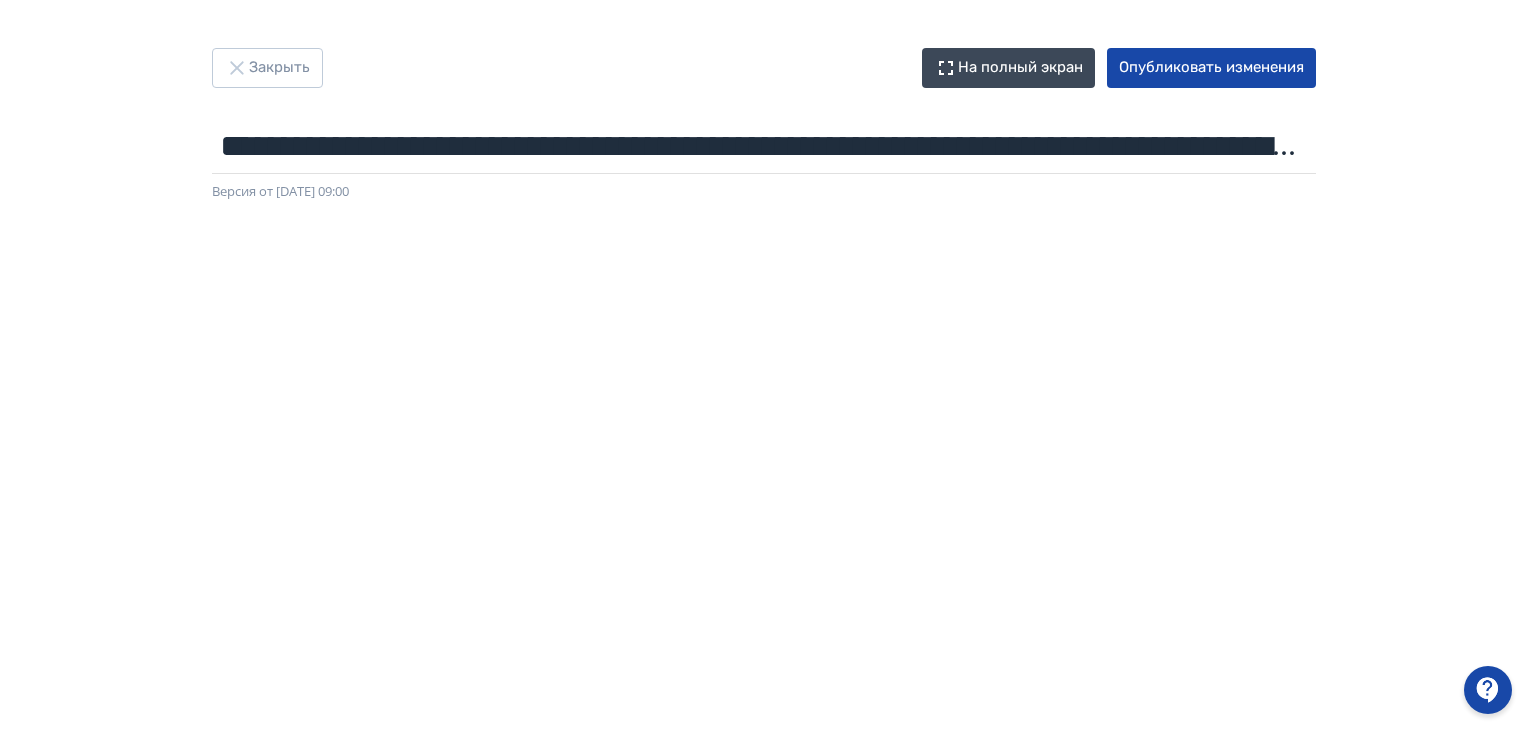scroll, scrollTop: 17, scrollLeft: 0, axis: vertical 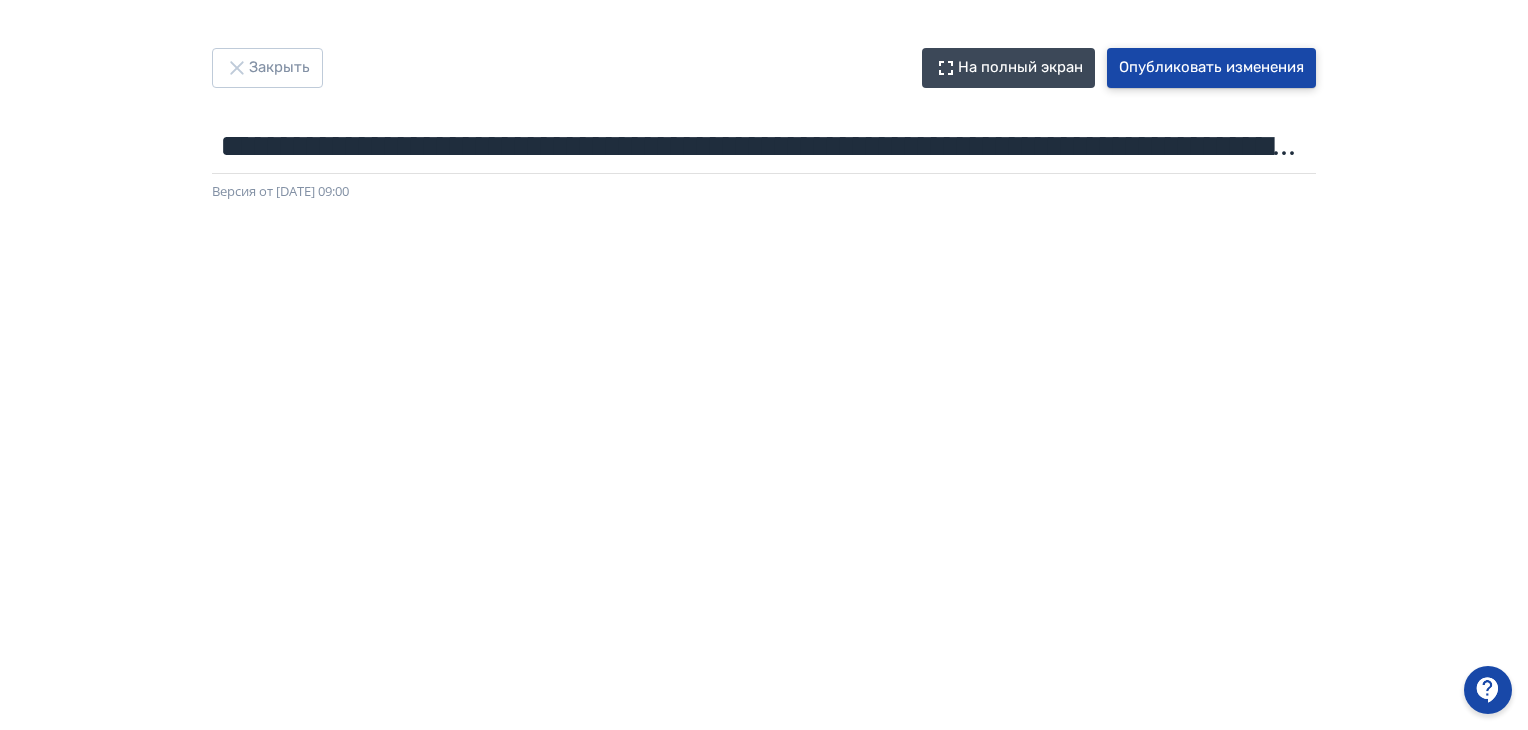 click on "Опубликовать изменения" at bounding box center (1211, 68) 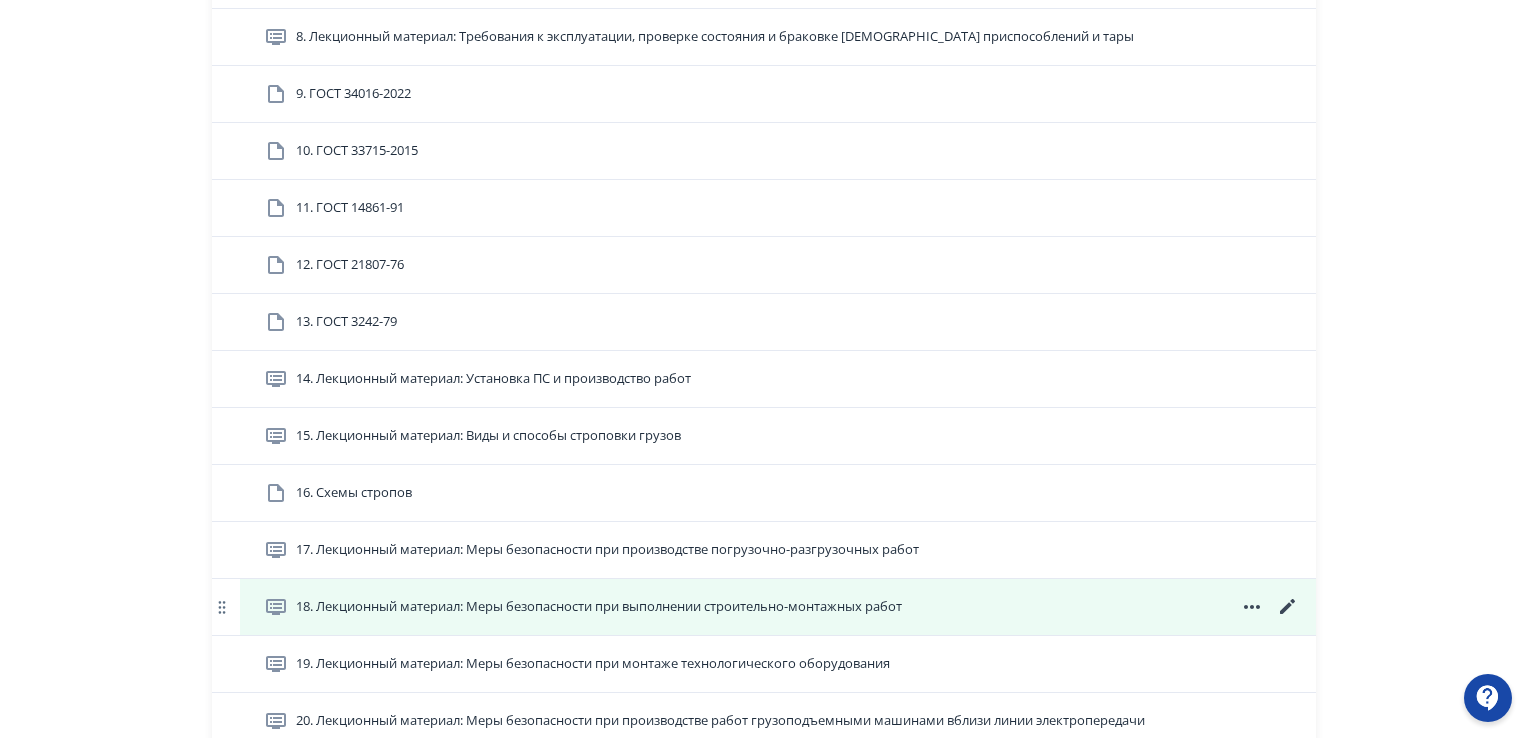 scroll, scrollTop: 1200, scrollLeft: 0, axis: vertical 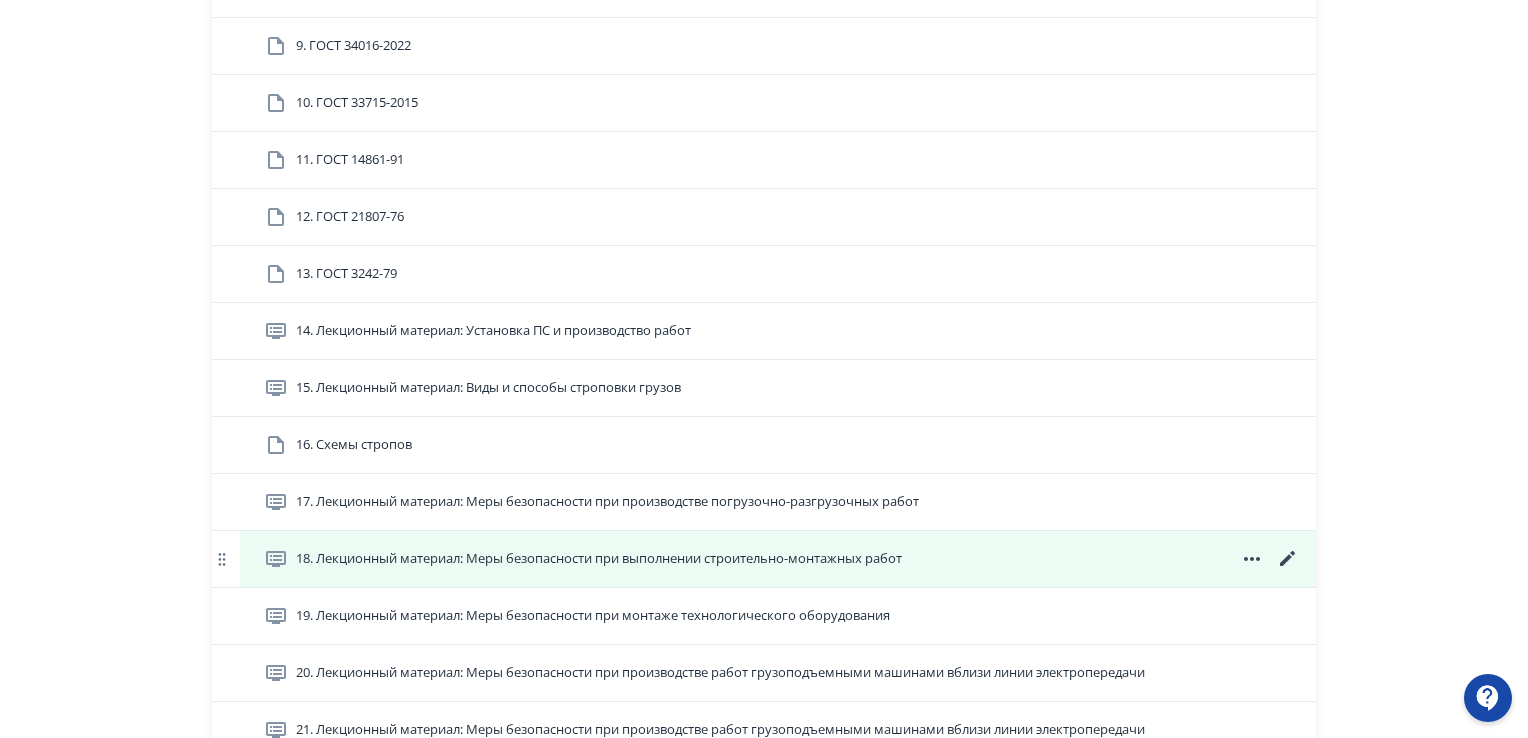 click 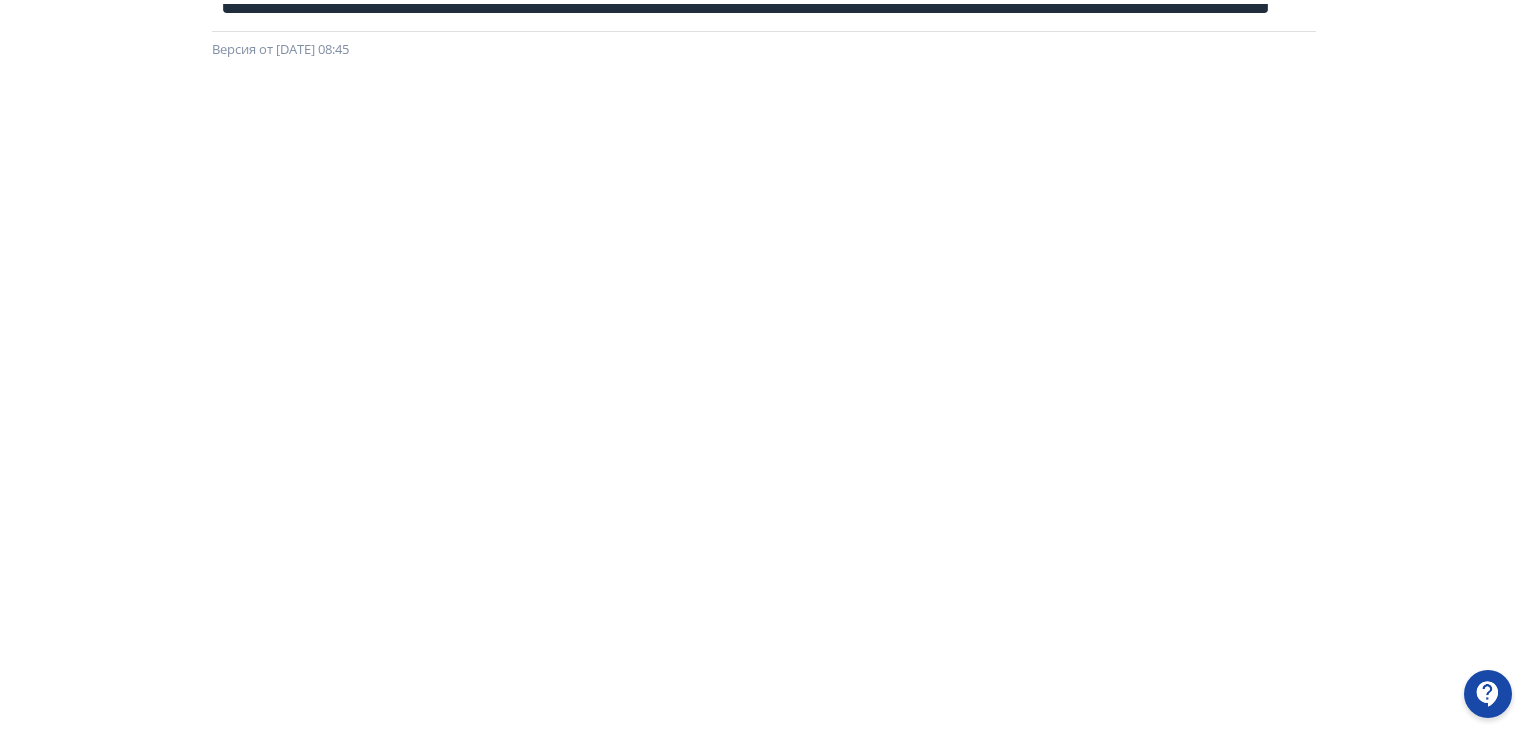 scroll, scrollTop: 0, scrollLeft: 0, axis: both 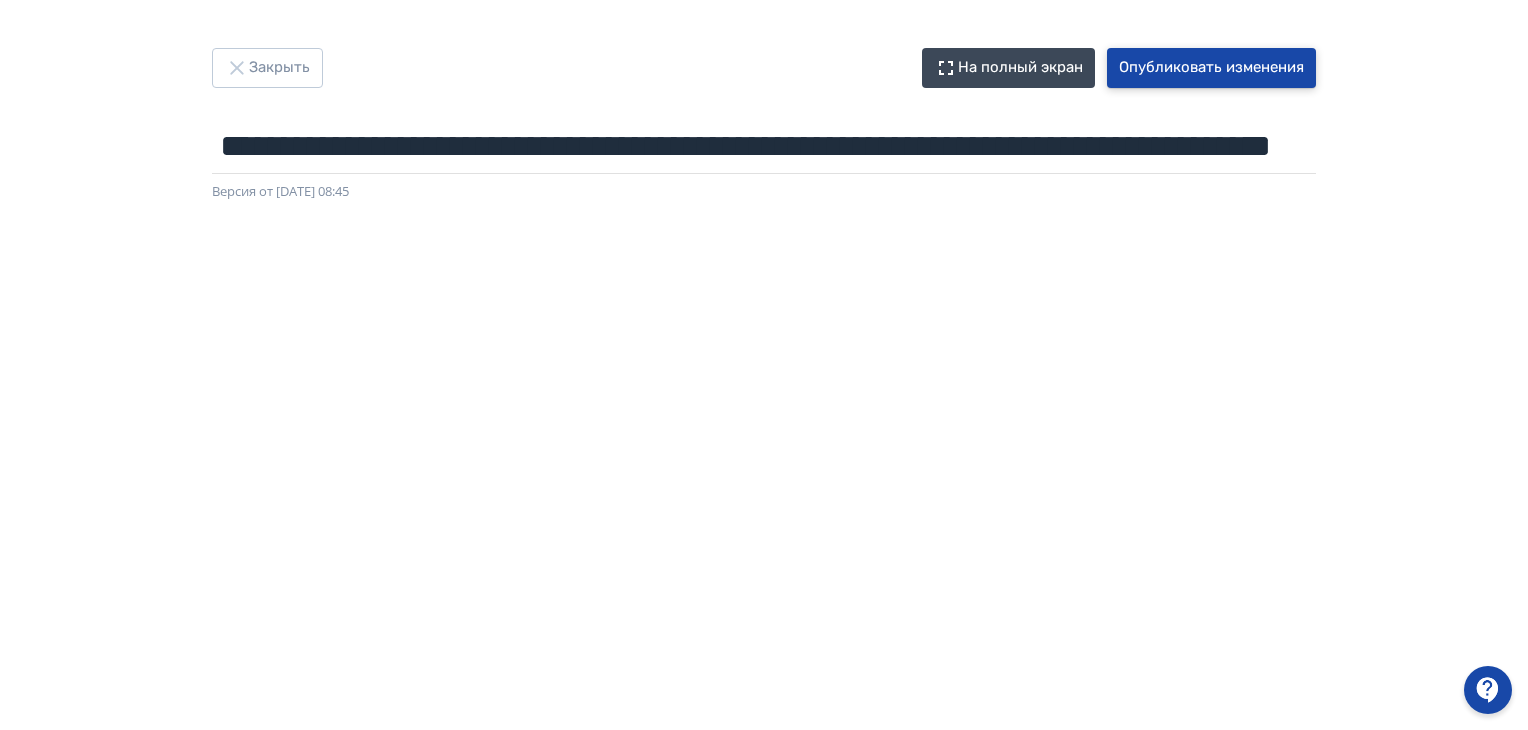 click on "Опубликовать изменения" at bounding box center (1211, 68) 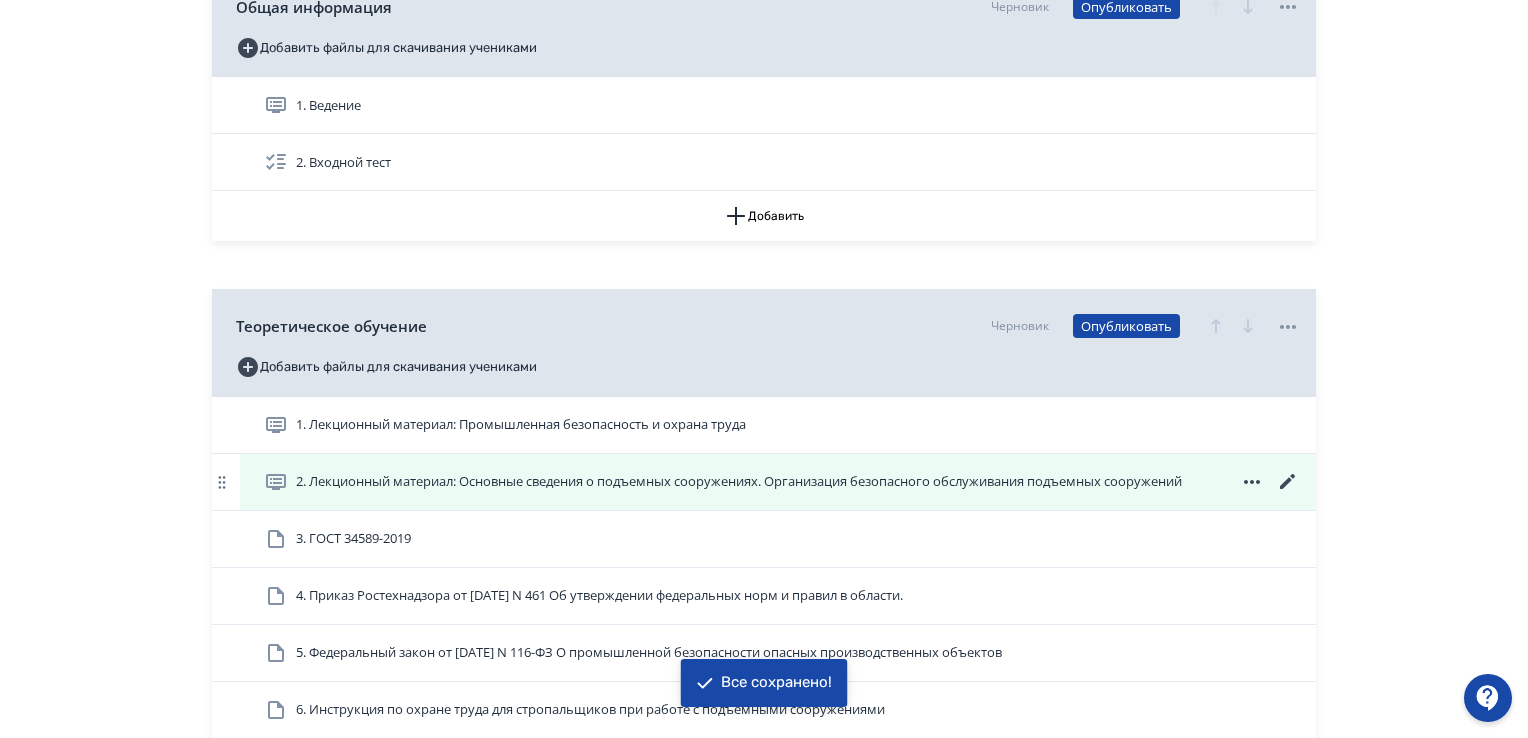 scroll, scrollTop: 400, scrollLeft: 0, axis: vertical 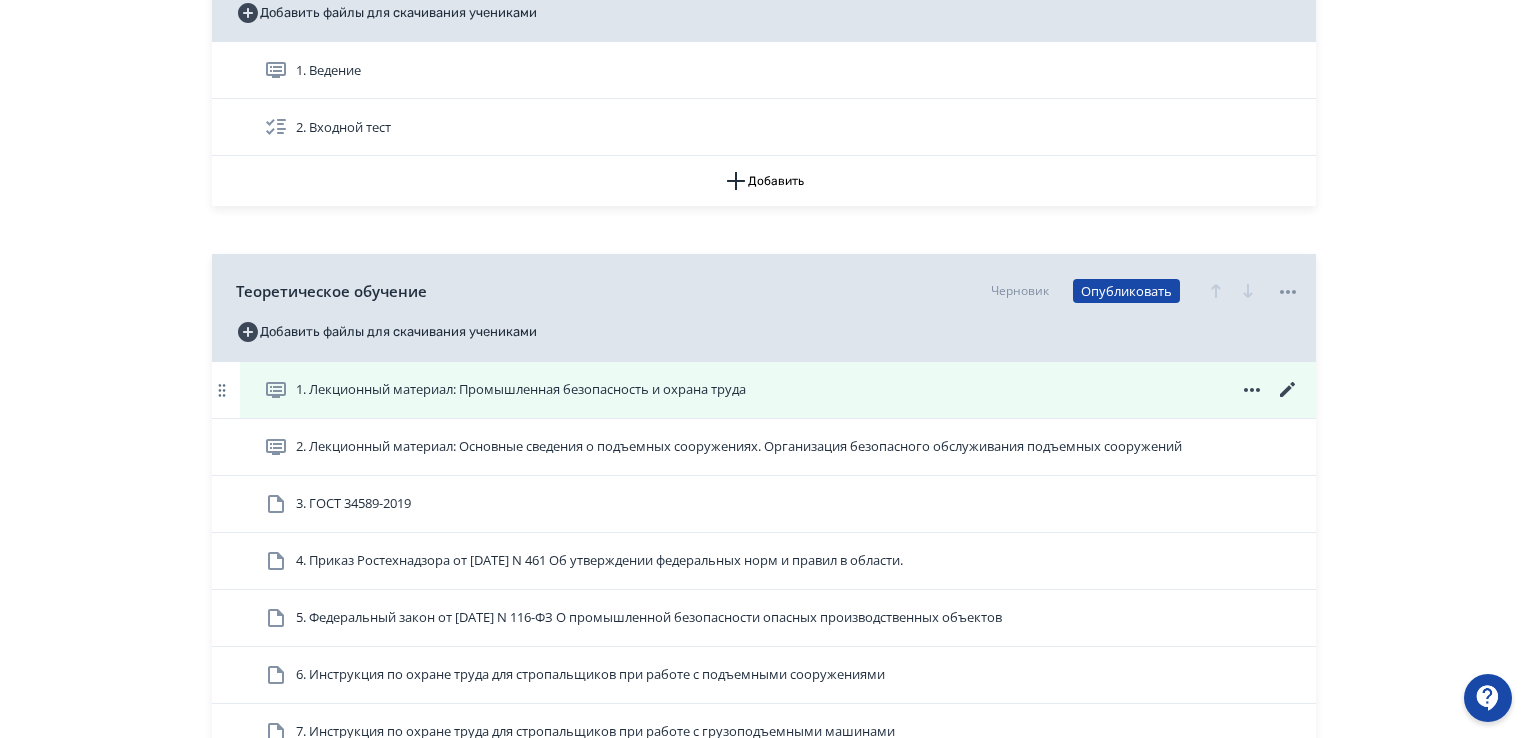 click 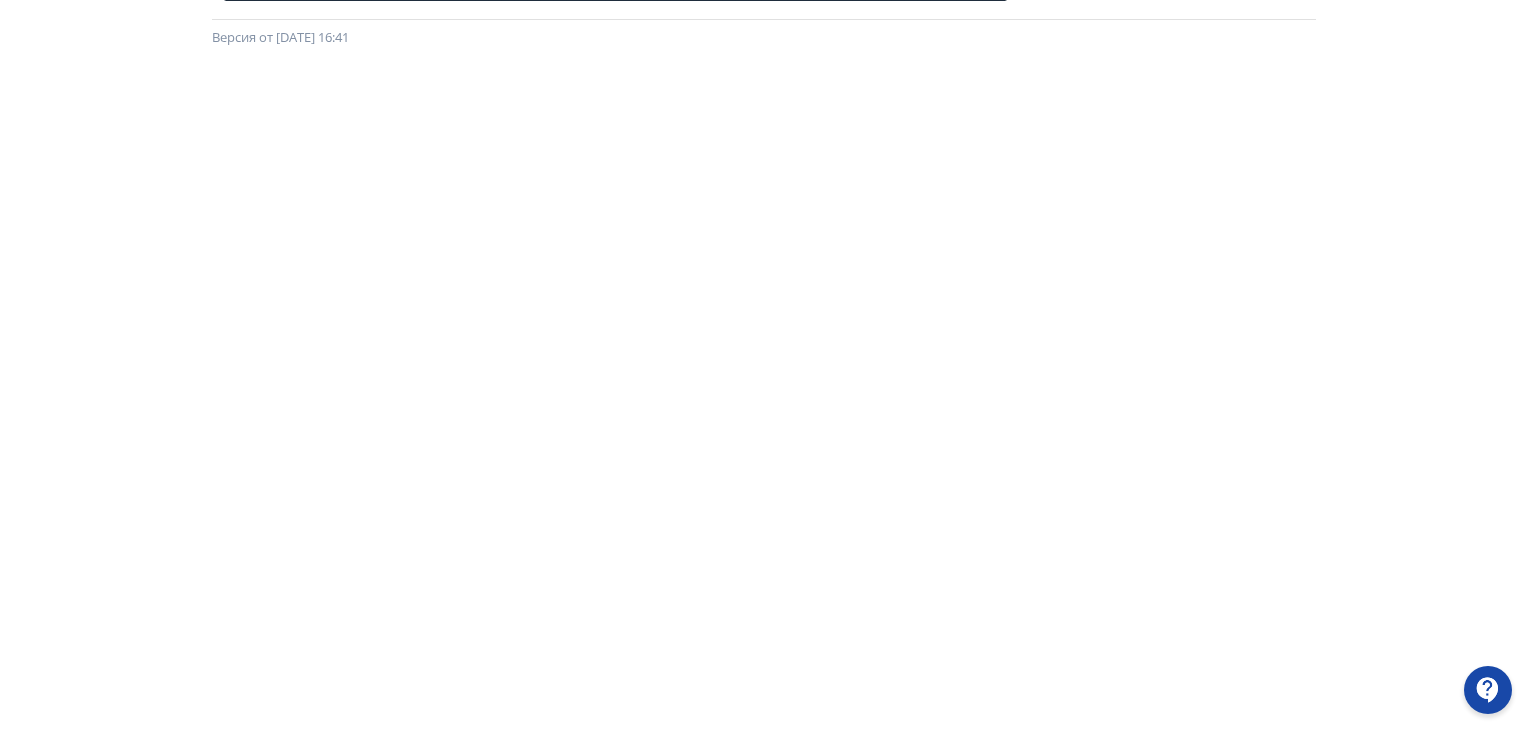 scroll, scrollTop: 11, scrollLeft: 0, axis: vertical 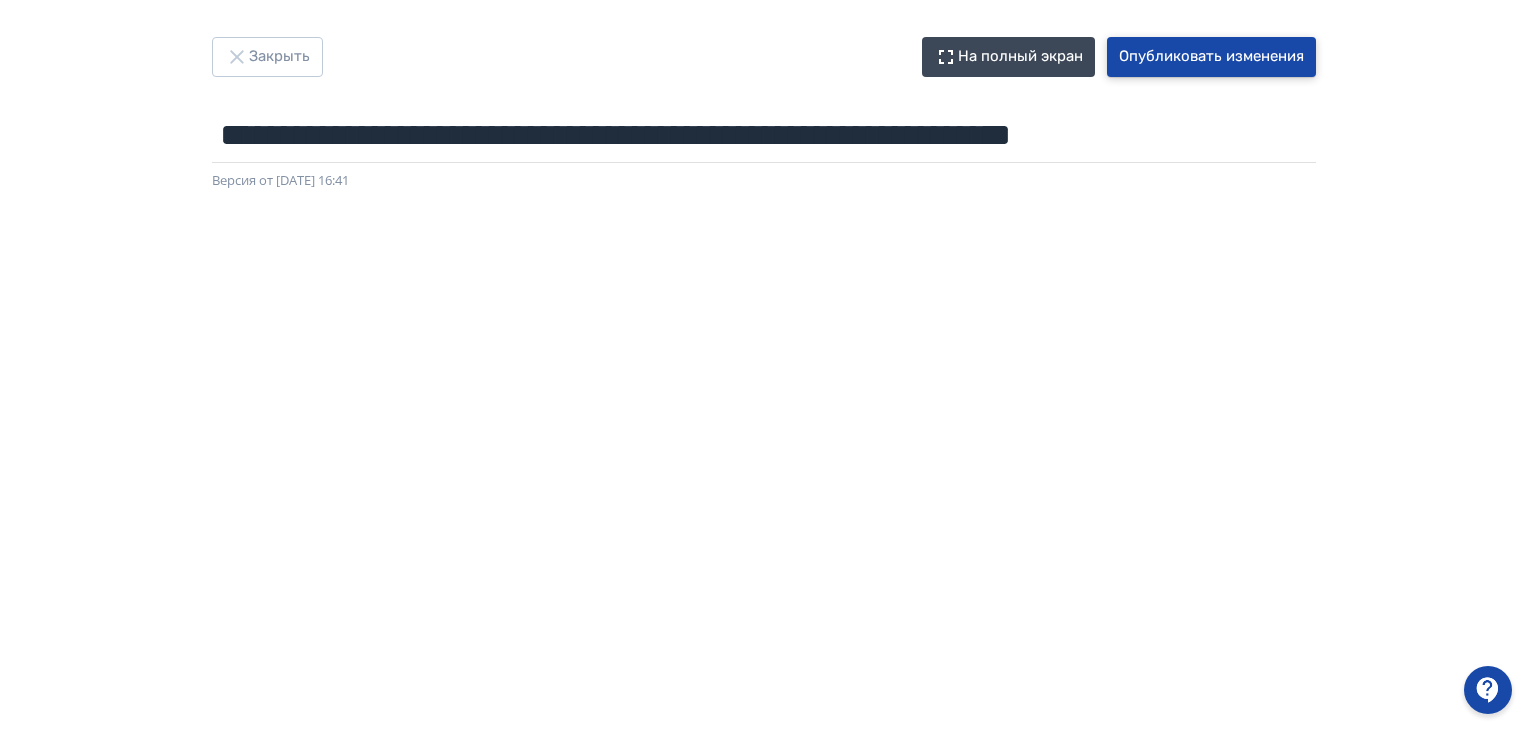 click on "Опубликовать изменения" at bounding box center (1211, 57) 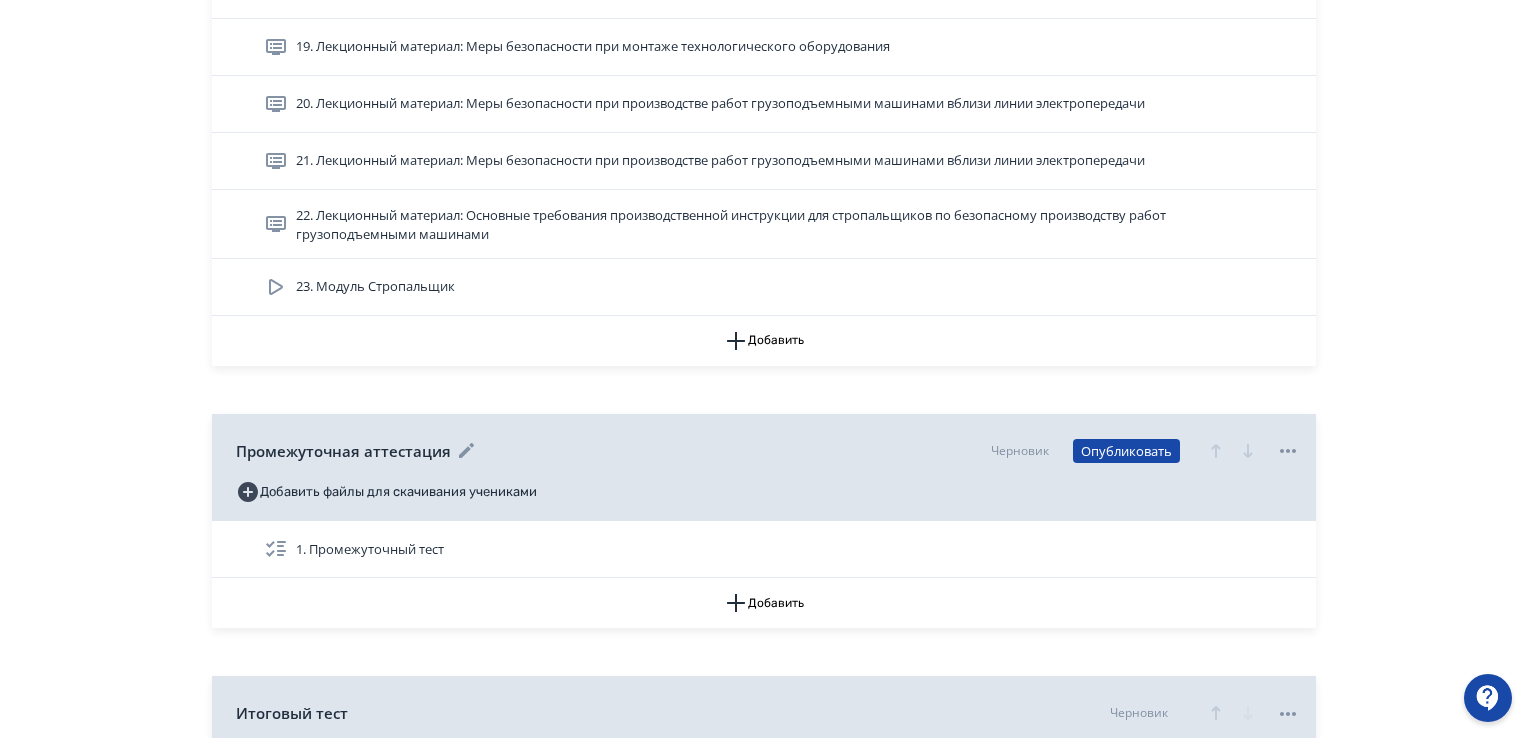 scroll, scrollTop: 1800, scrollLeft: 0, axis: vertical 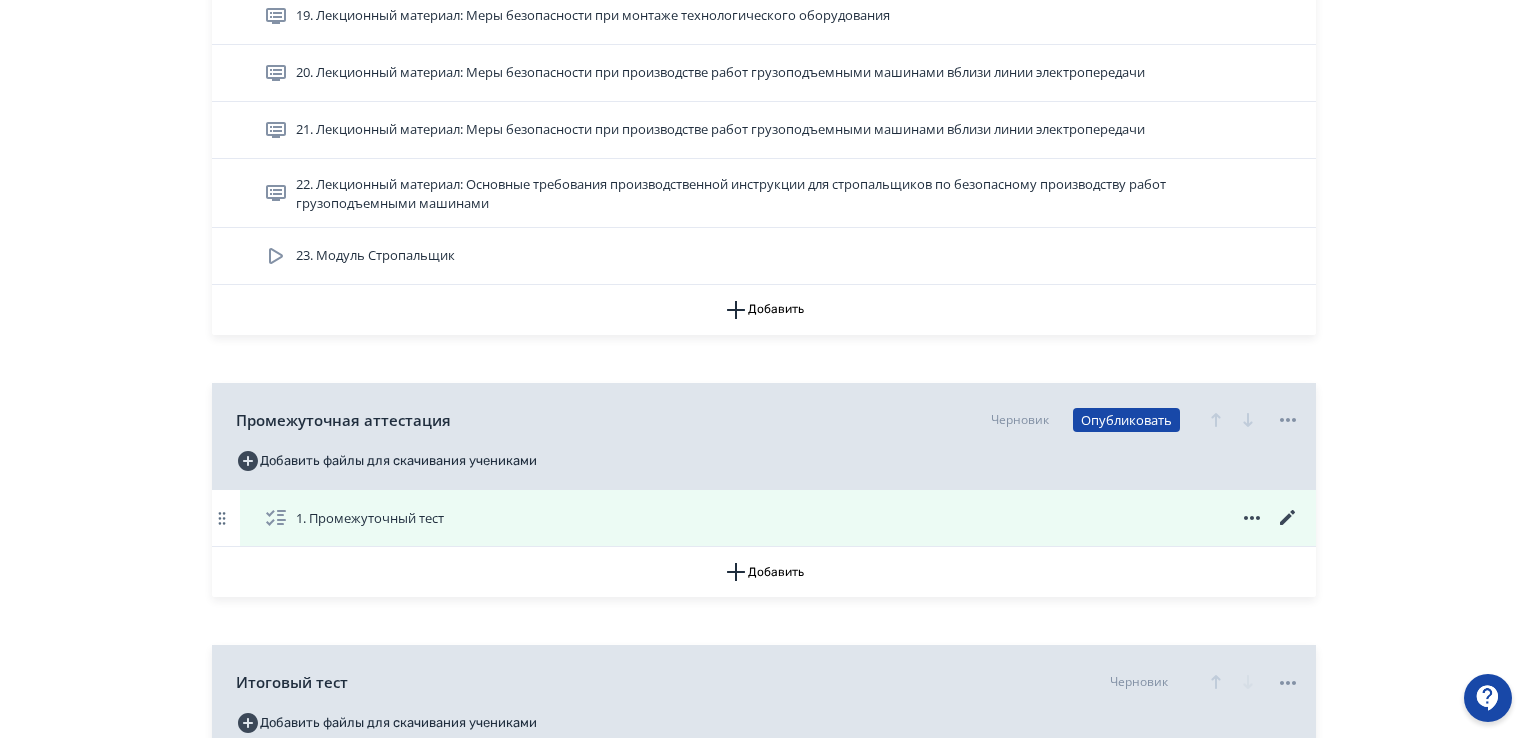 click 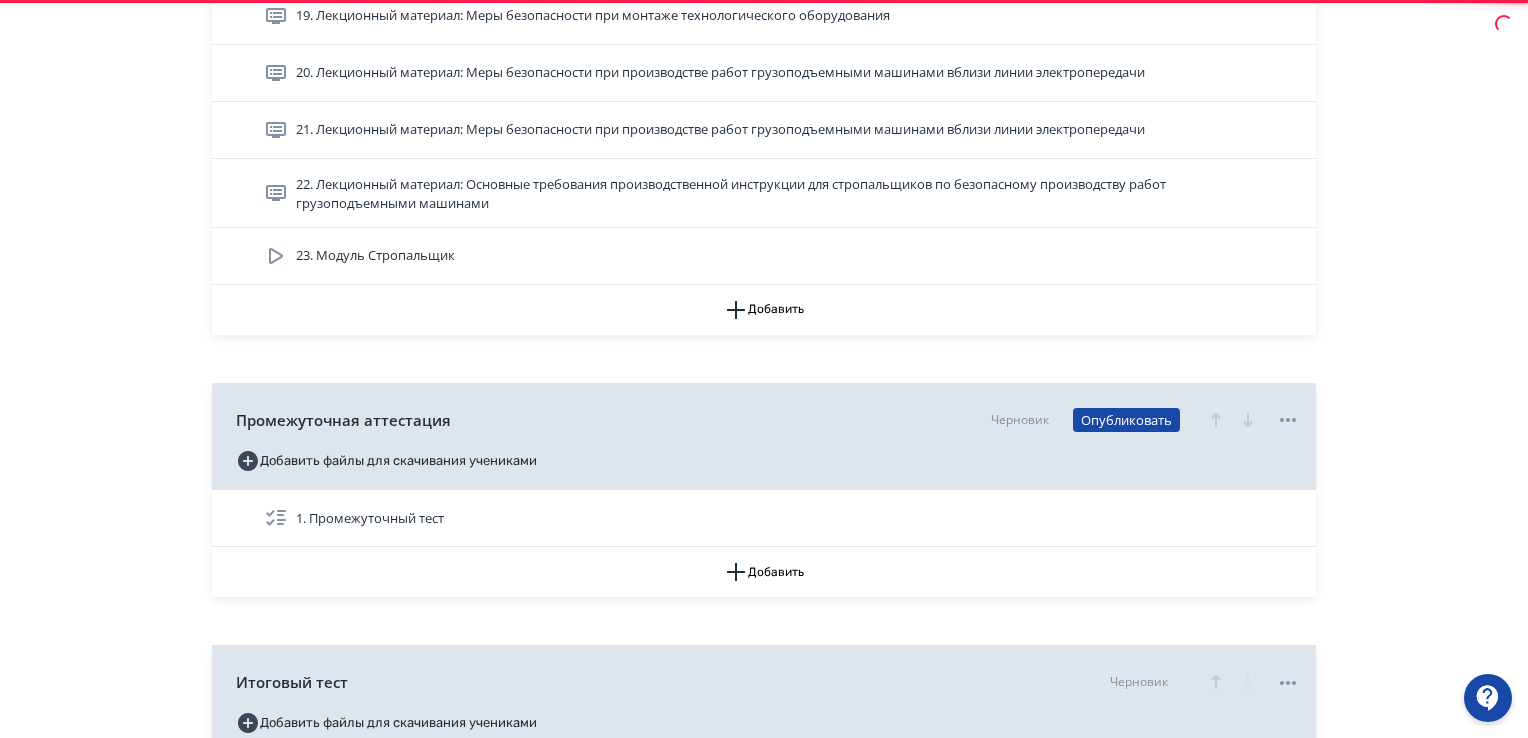 scroll, scrollTop: 0, scrollLeft: 0, axis: both 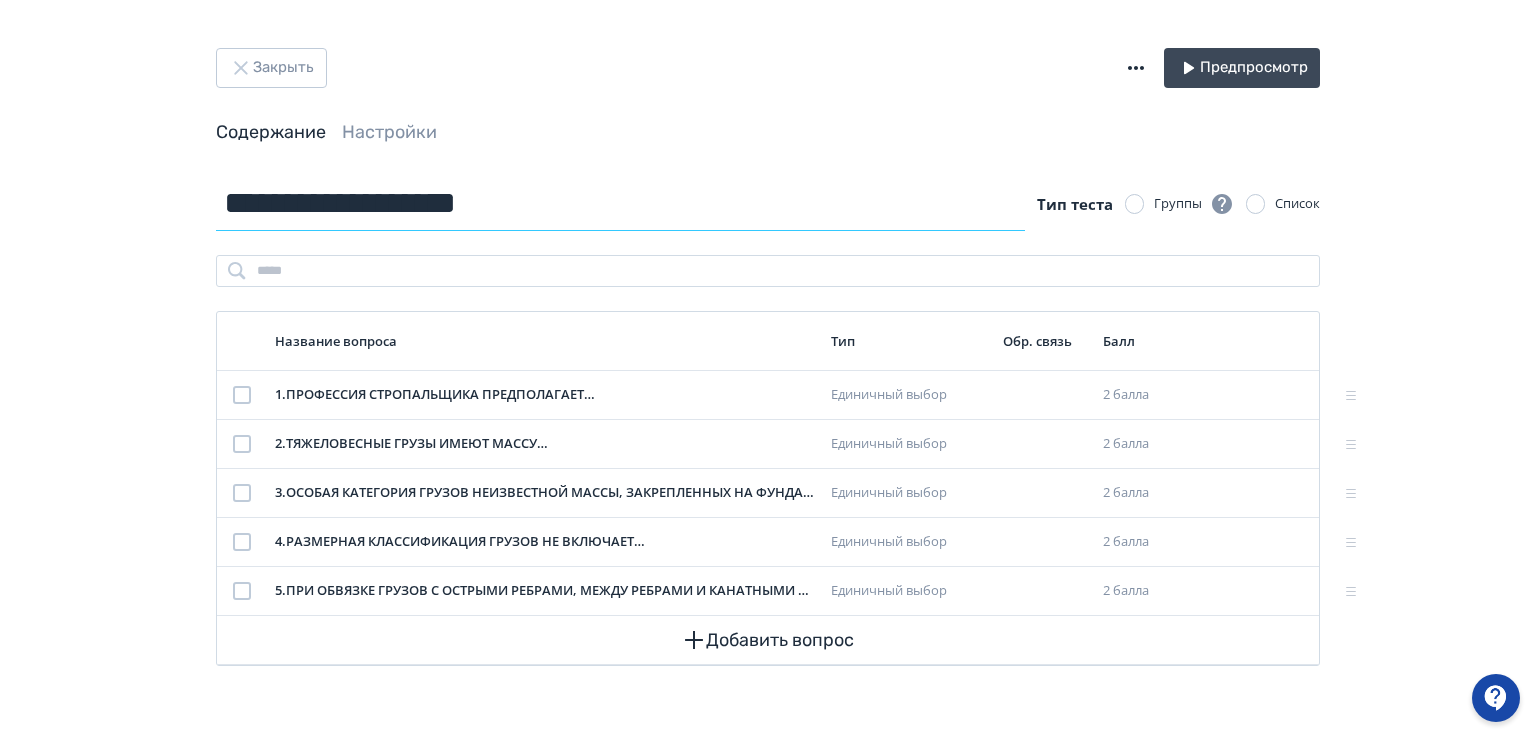 click on "**********" at bounding box center [620, 204] 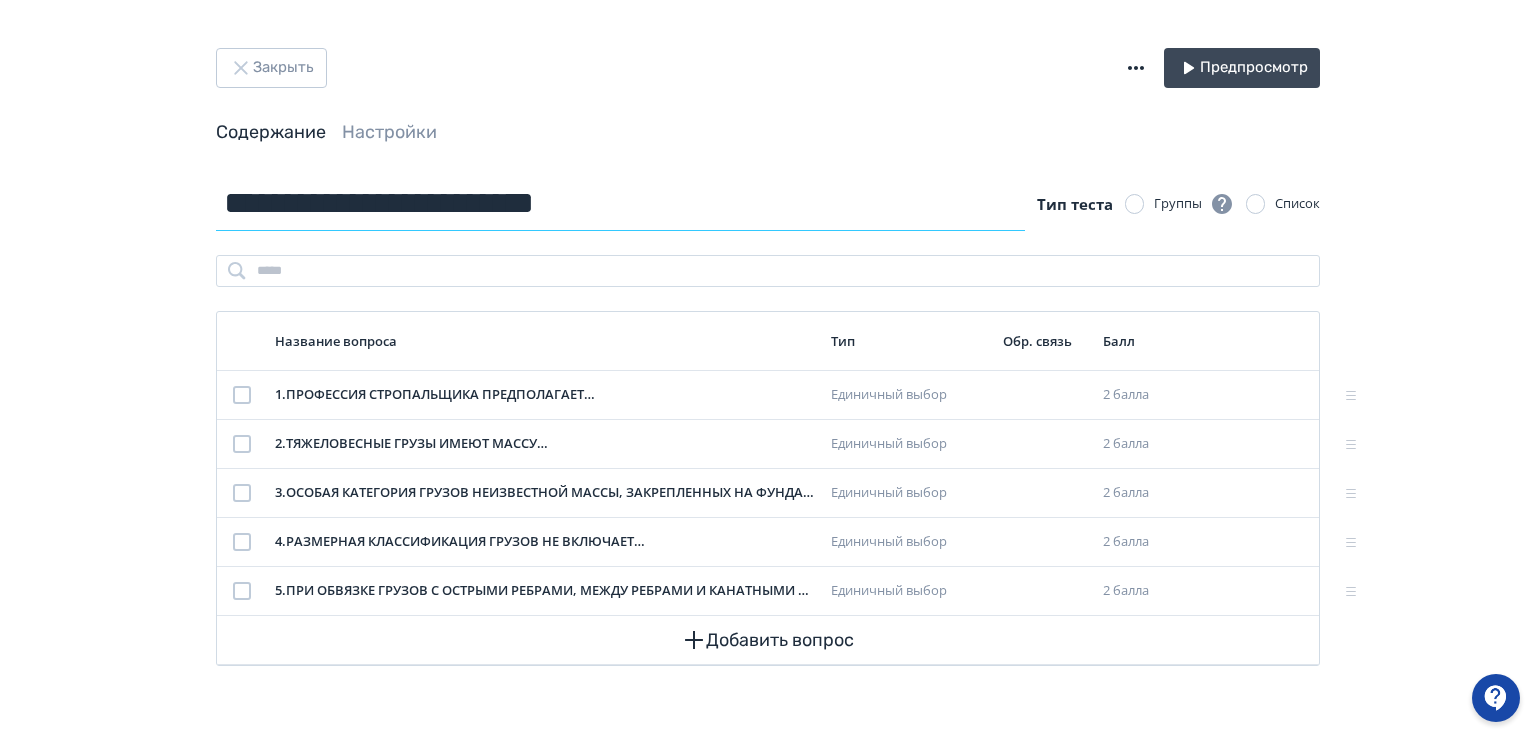 type on "**********" 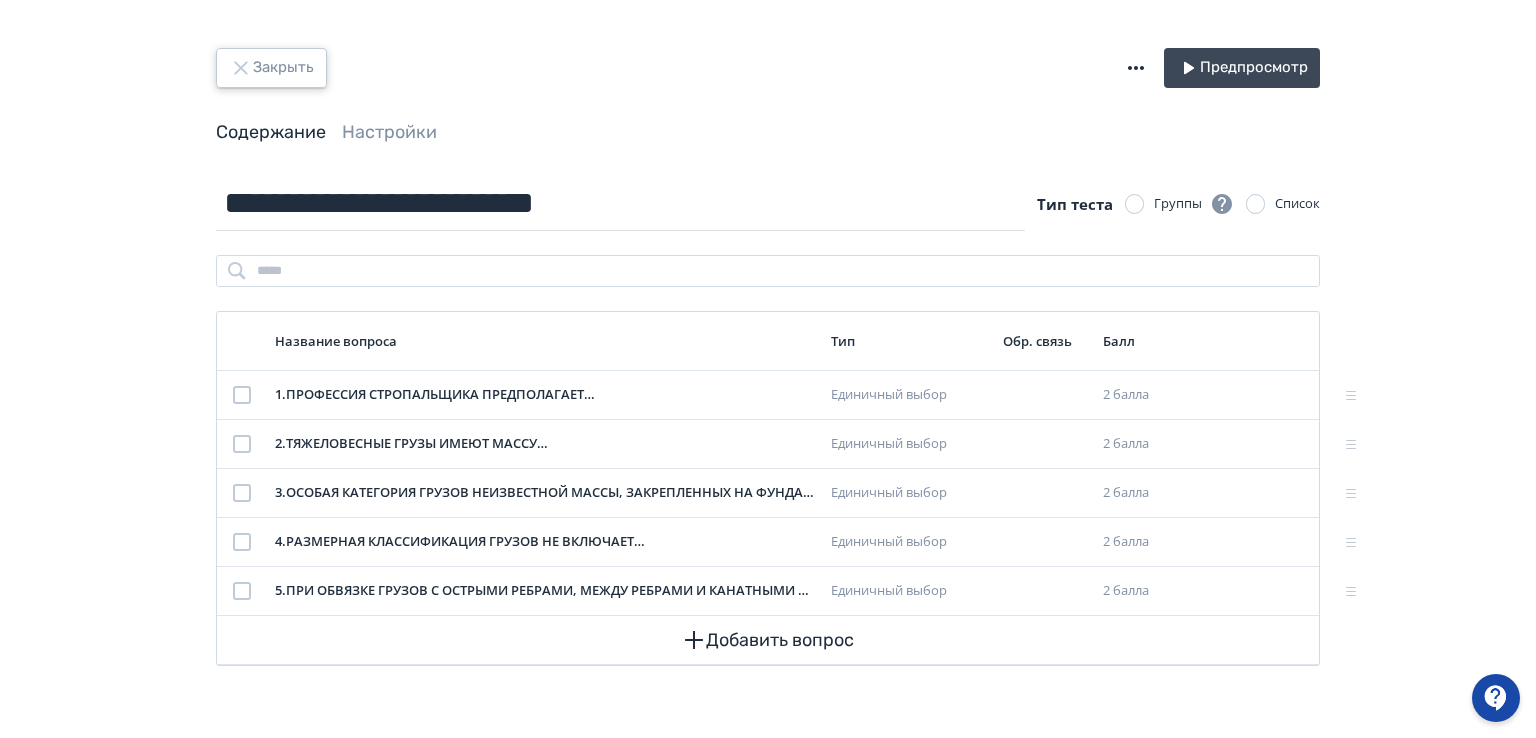 click on "Закрыть" at bounding box center (271, 68) 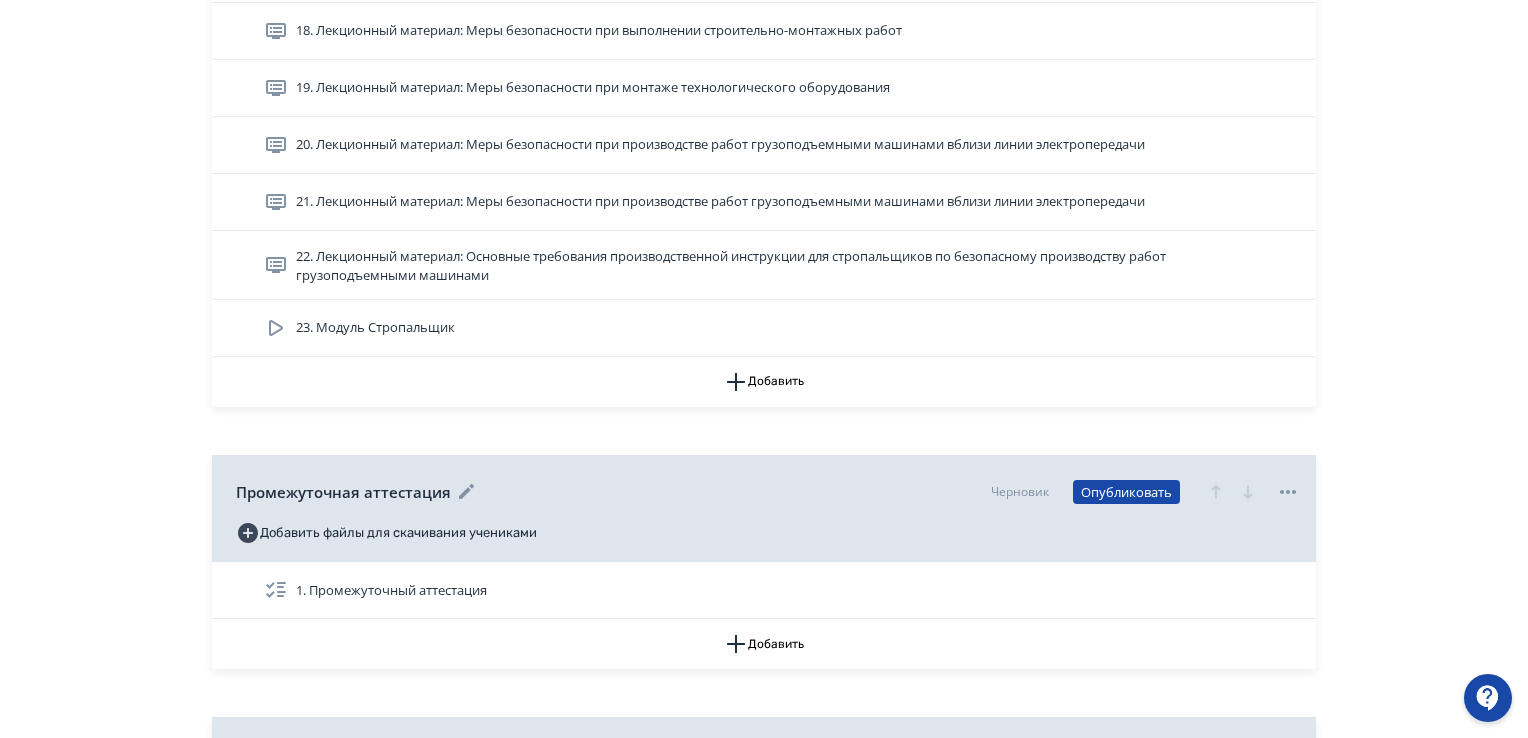 scroll, scrollTop: 1900, scrollLeft: 0, axis: vertical 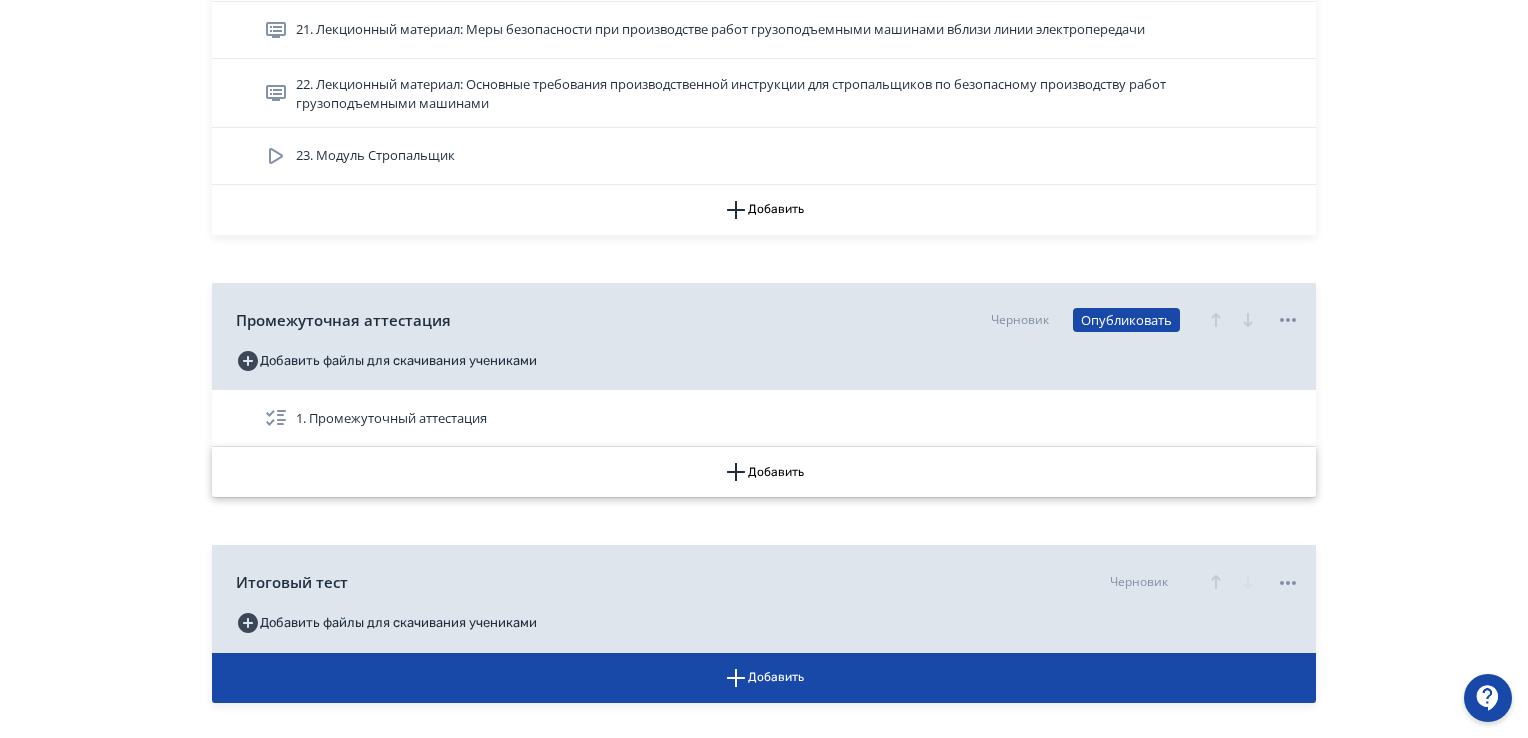 click 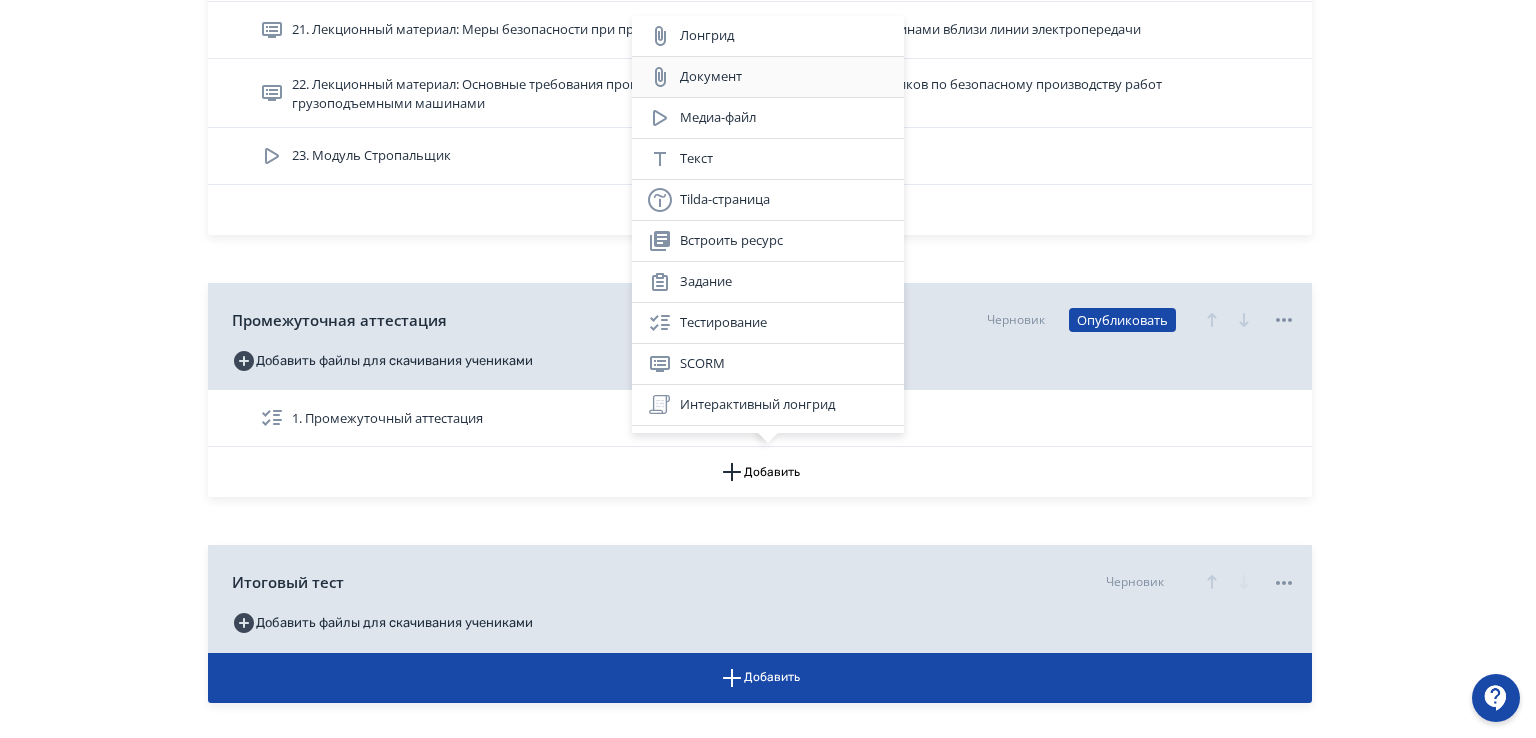 click on "Документ" at bounding box center (768, 77) 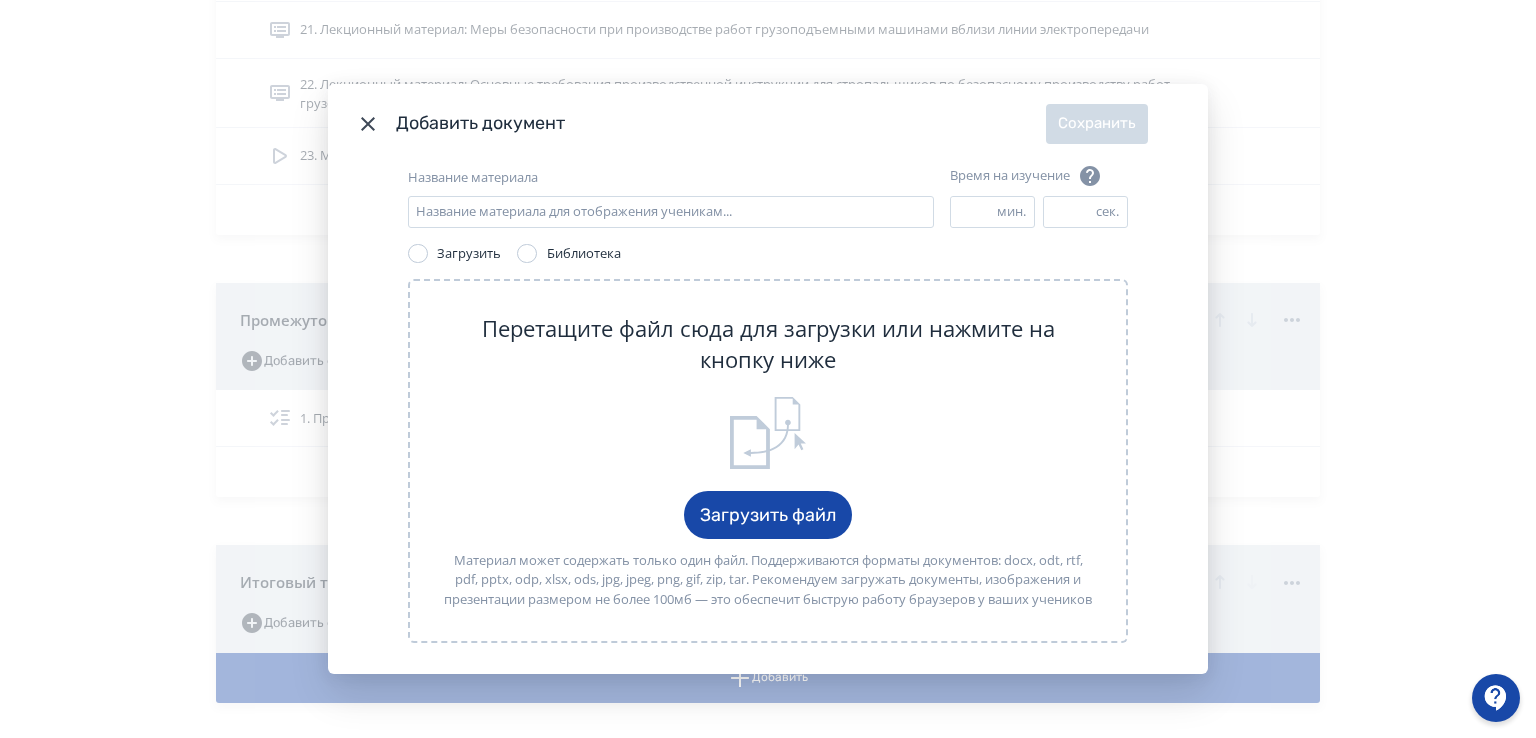 click 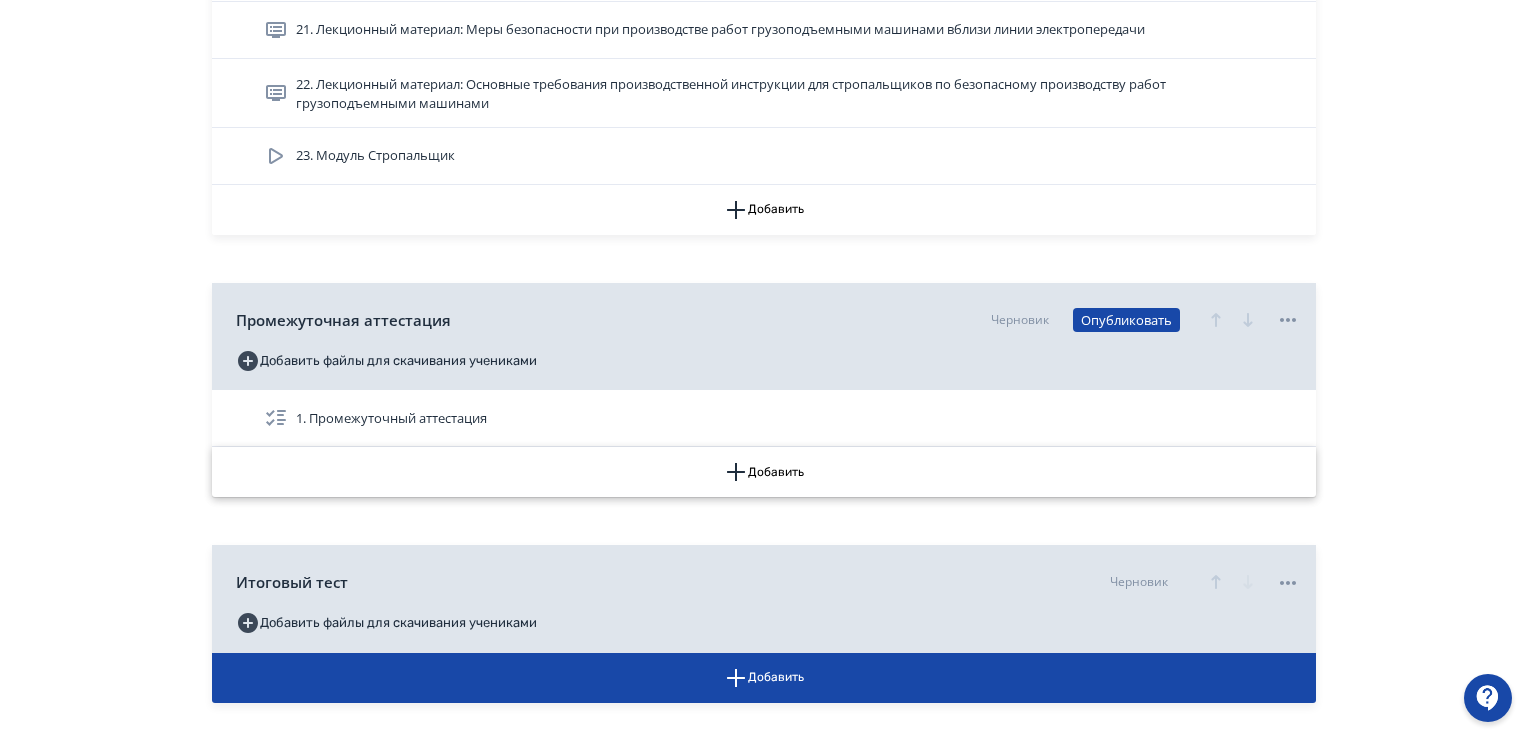 click 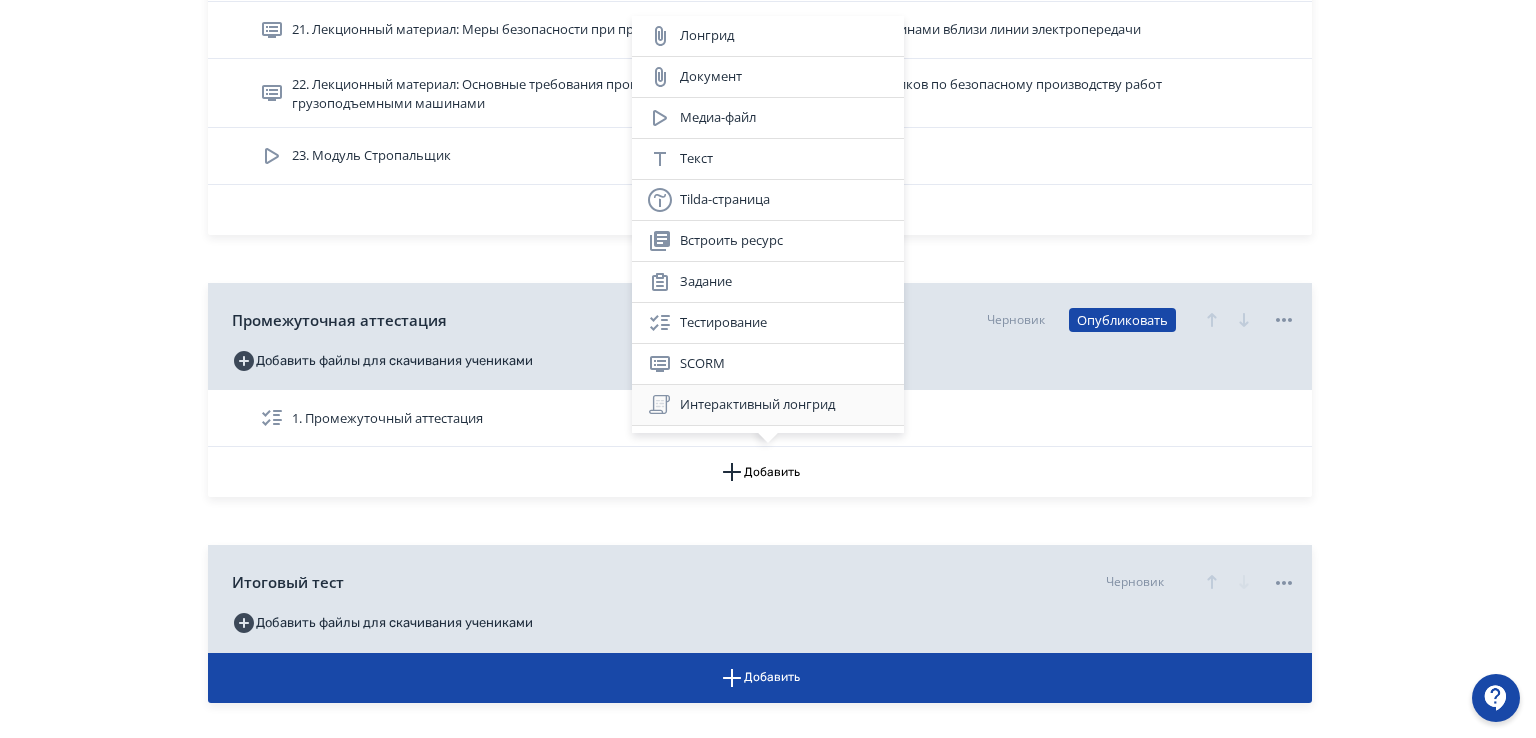 click on "Интерактивный лонгрид" at bounding box center (768, 405) 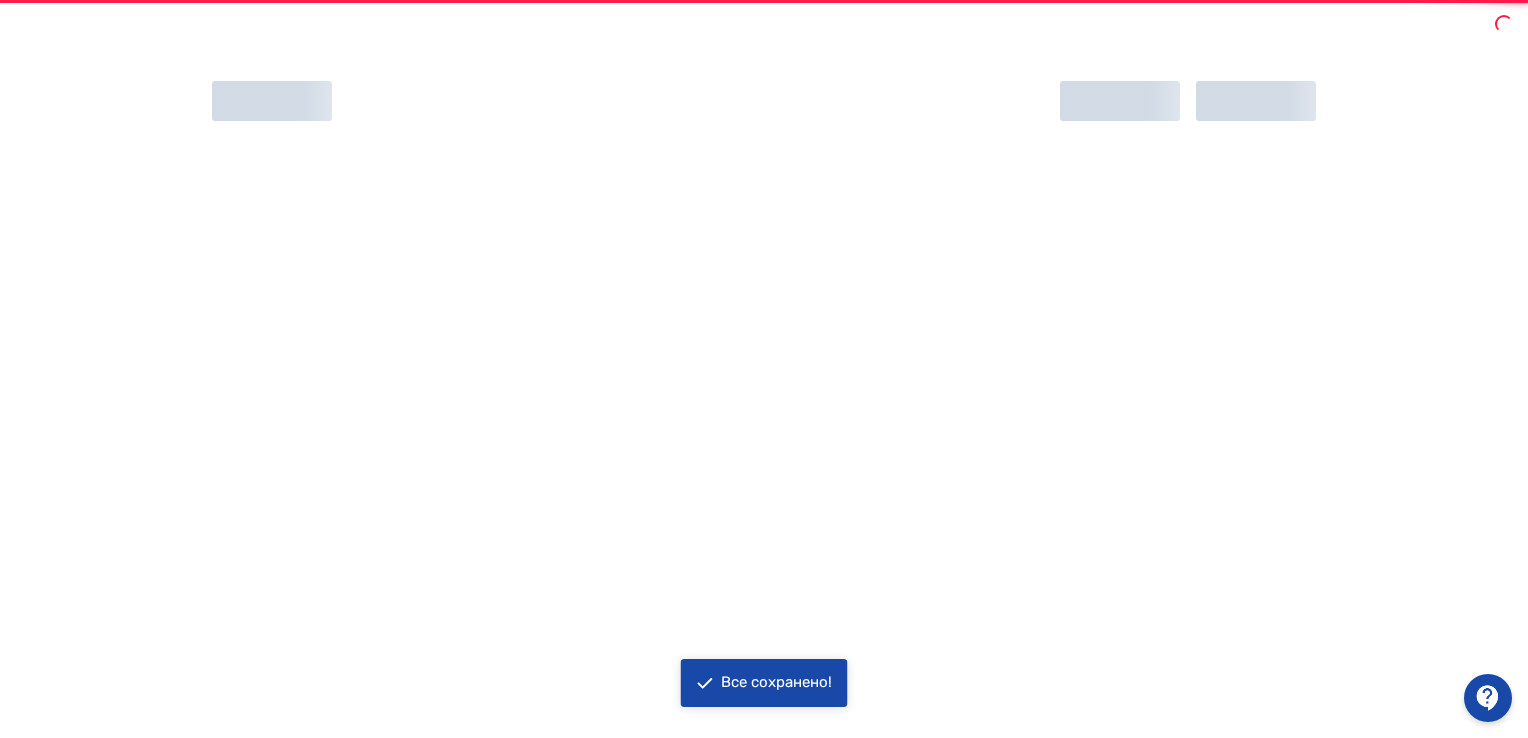 scroll, scrollTop: 0, scrollLeft: 0, axis: both 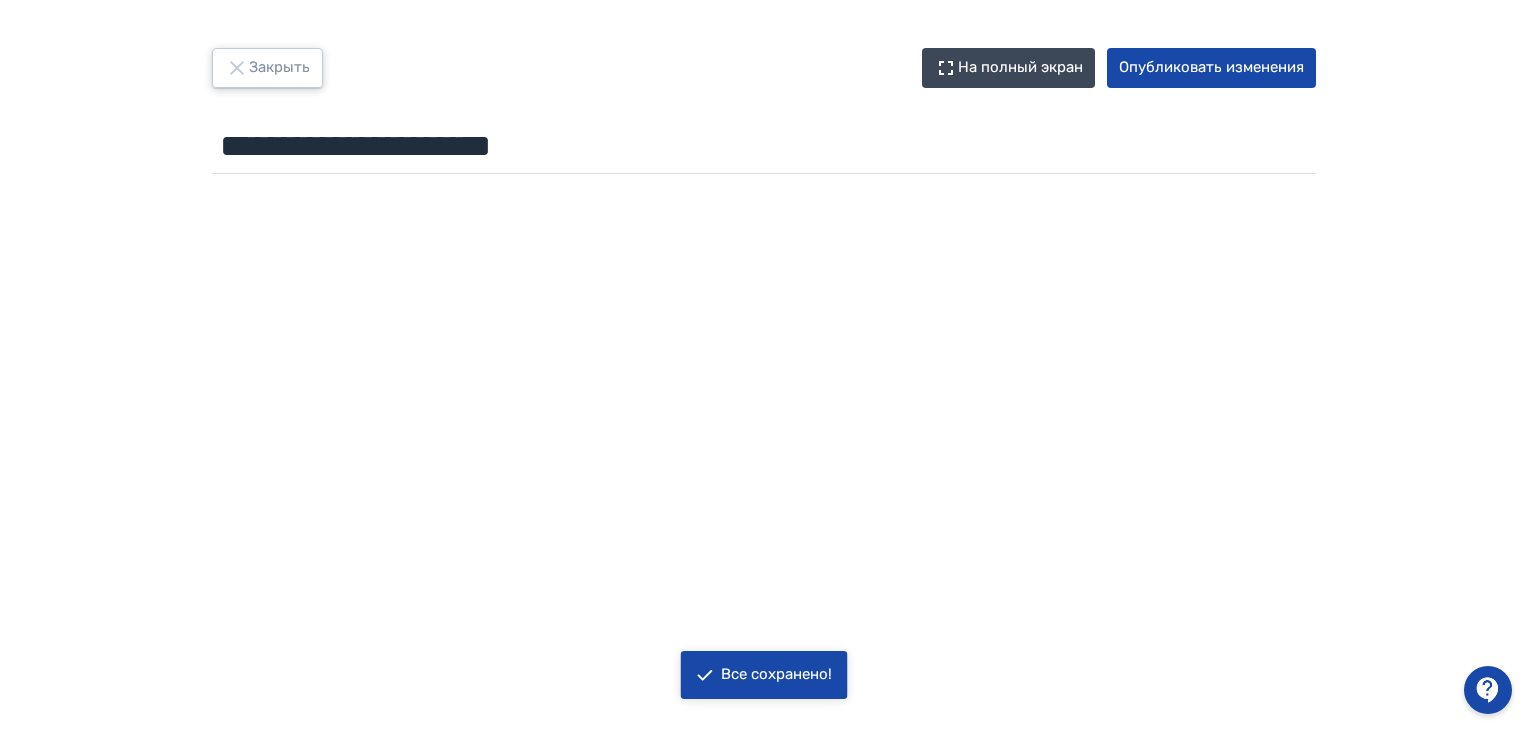 click on "Закрыть" at bounding box center (267, 68) 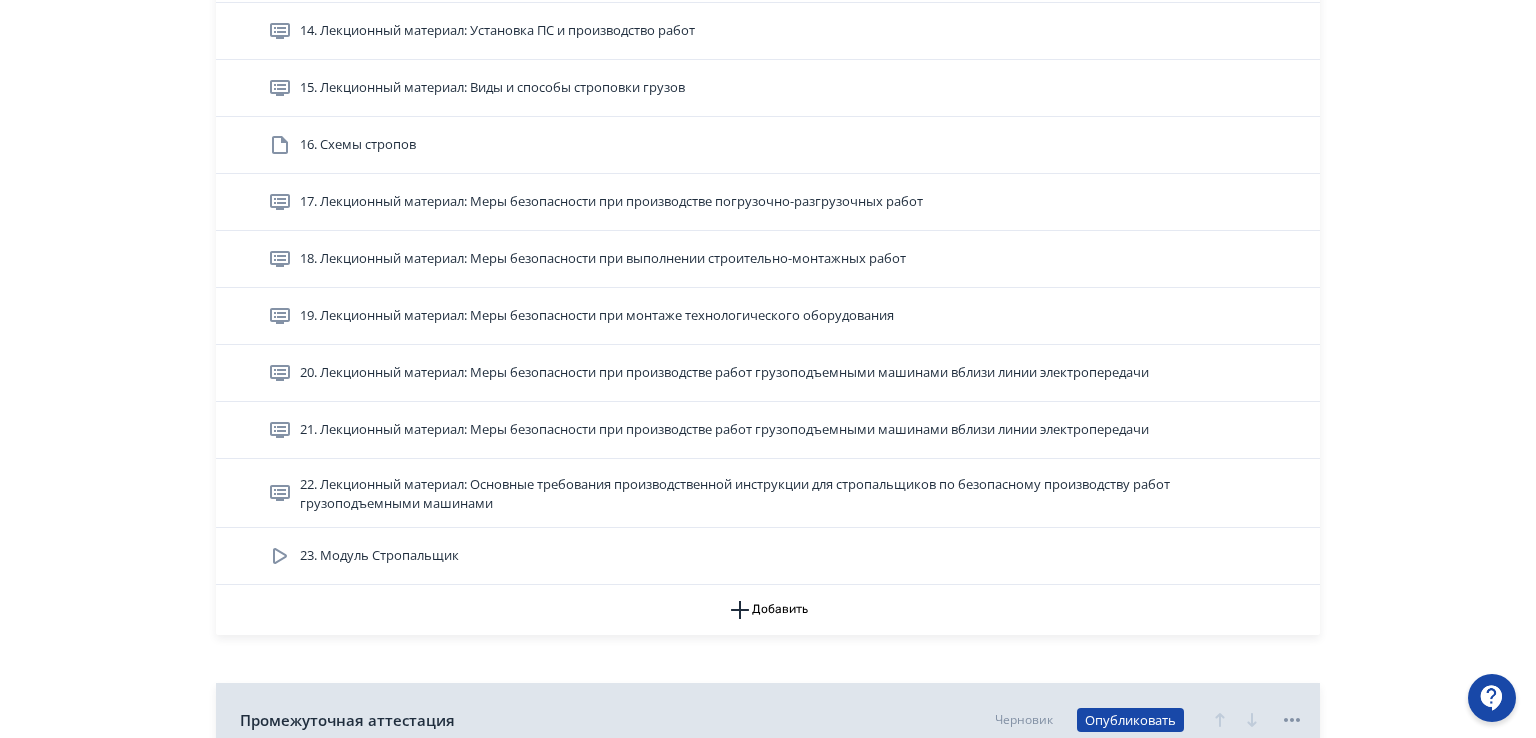 scroll, scrollTop: 2085, scrollLeft: 0, axis: vertical 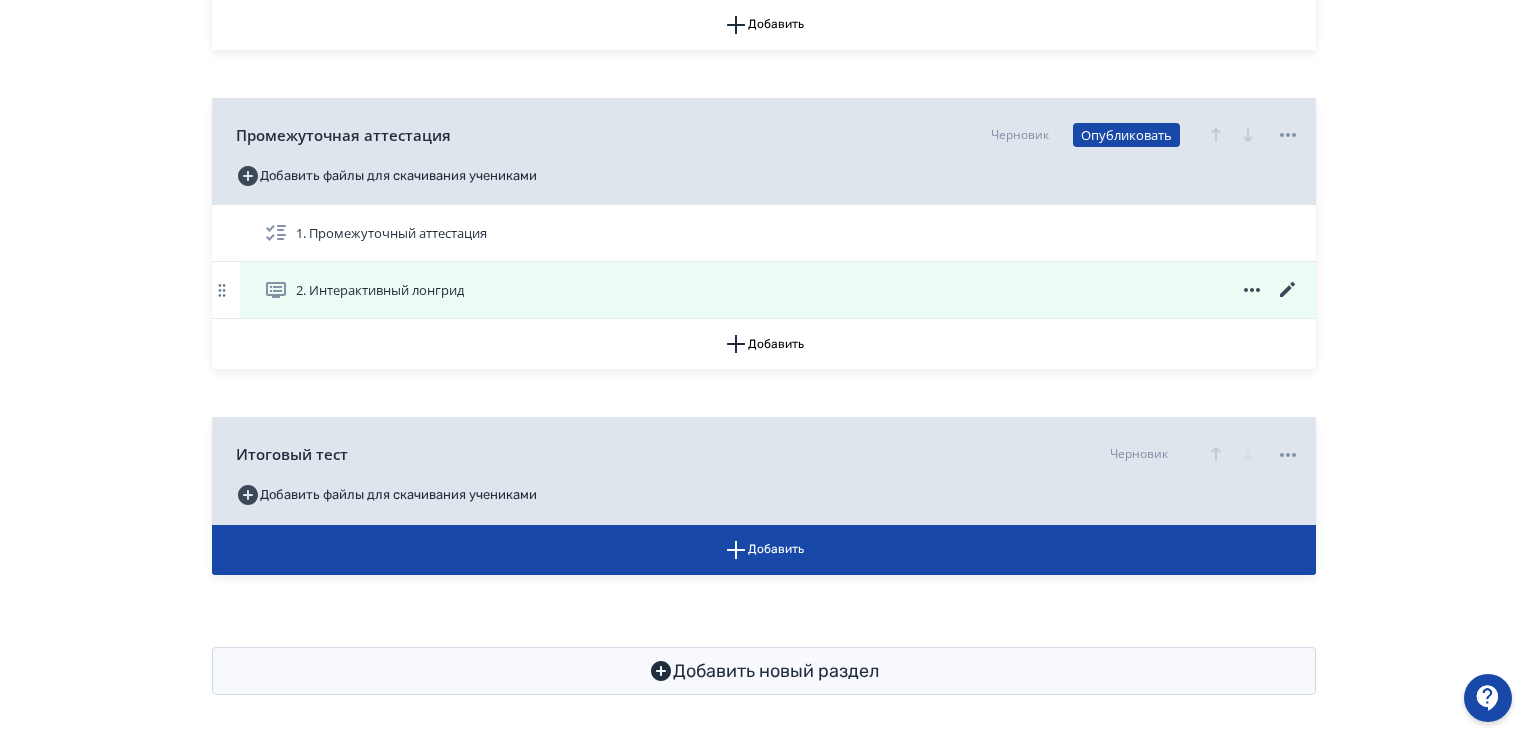 click 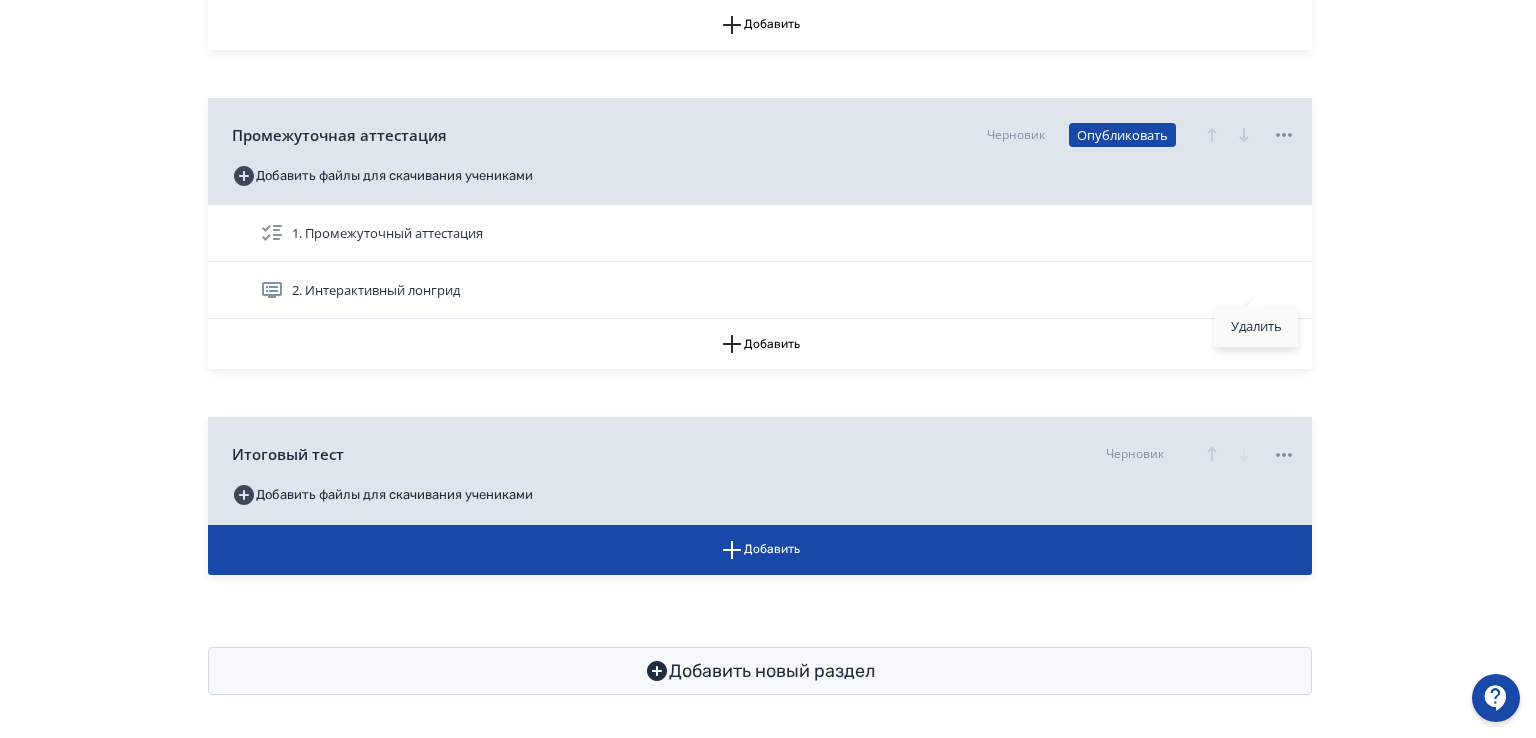 click on "Удалить" at bounding box center [1256, 327] 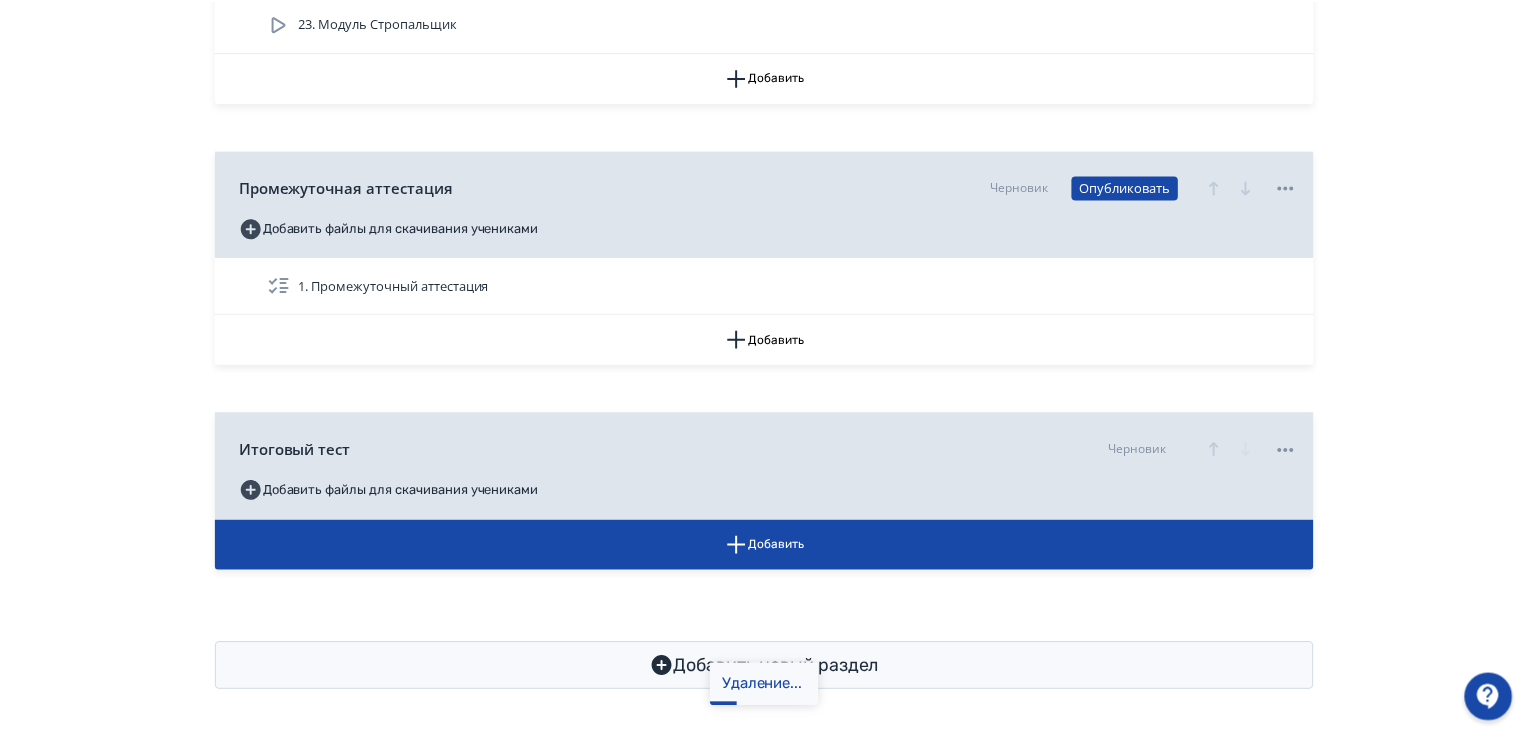 scroll, scrollTop: 2028, scrollLeft: 0, axis: vertical 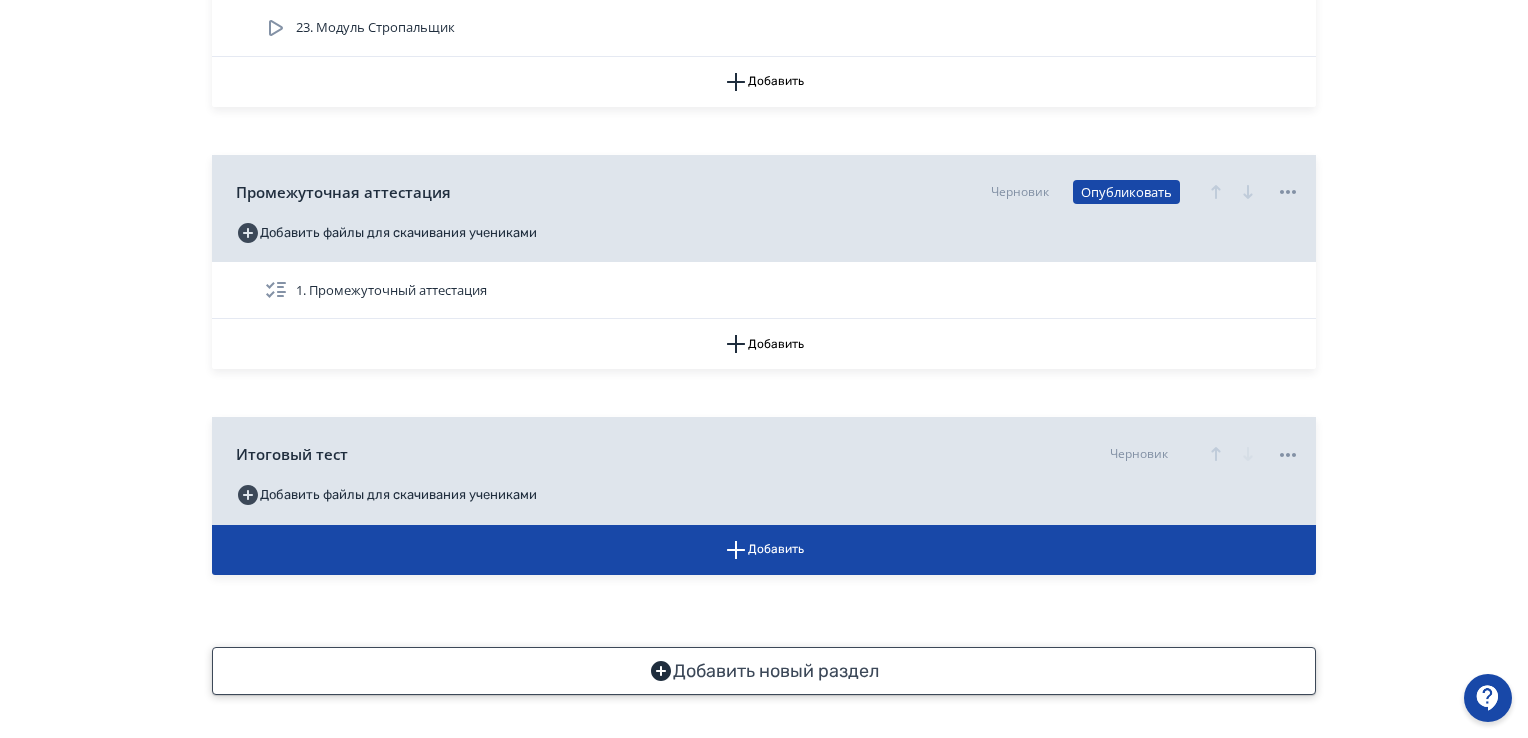 click 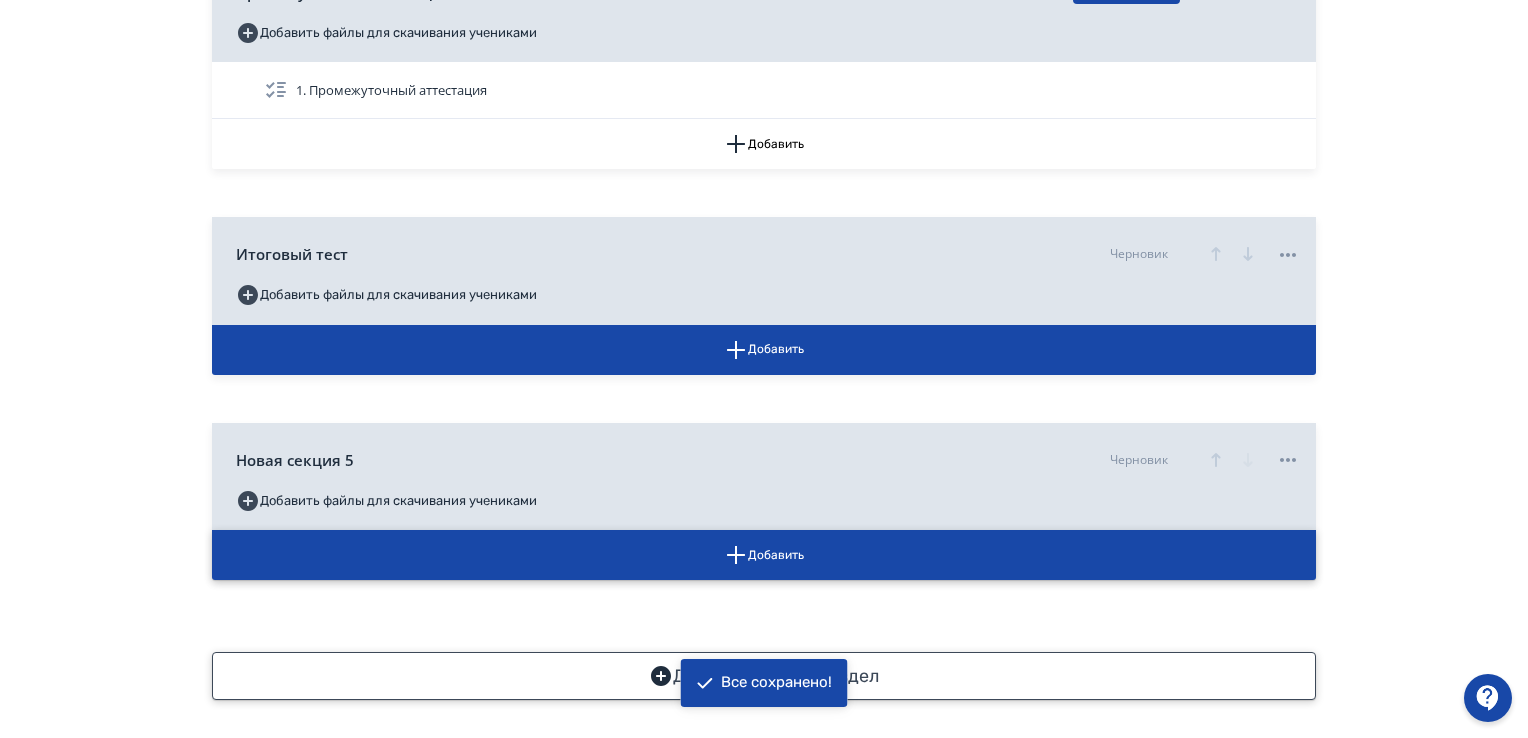 scroll, scrollTop: 2234, scrollLeft: 0, axis: vertical 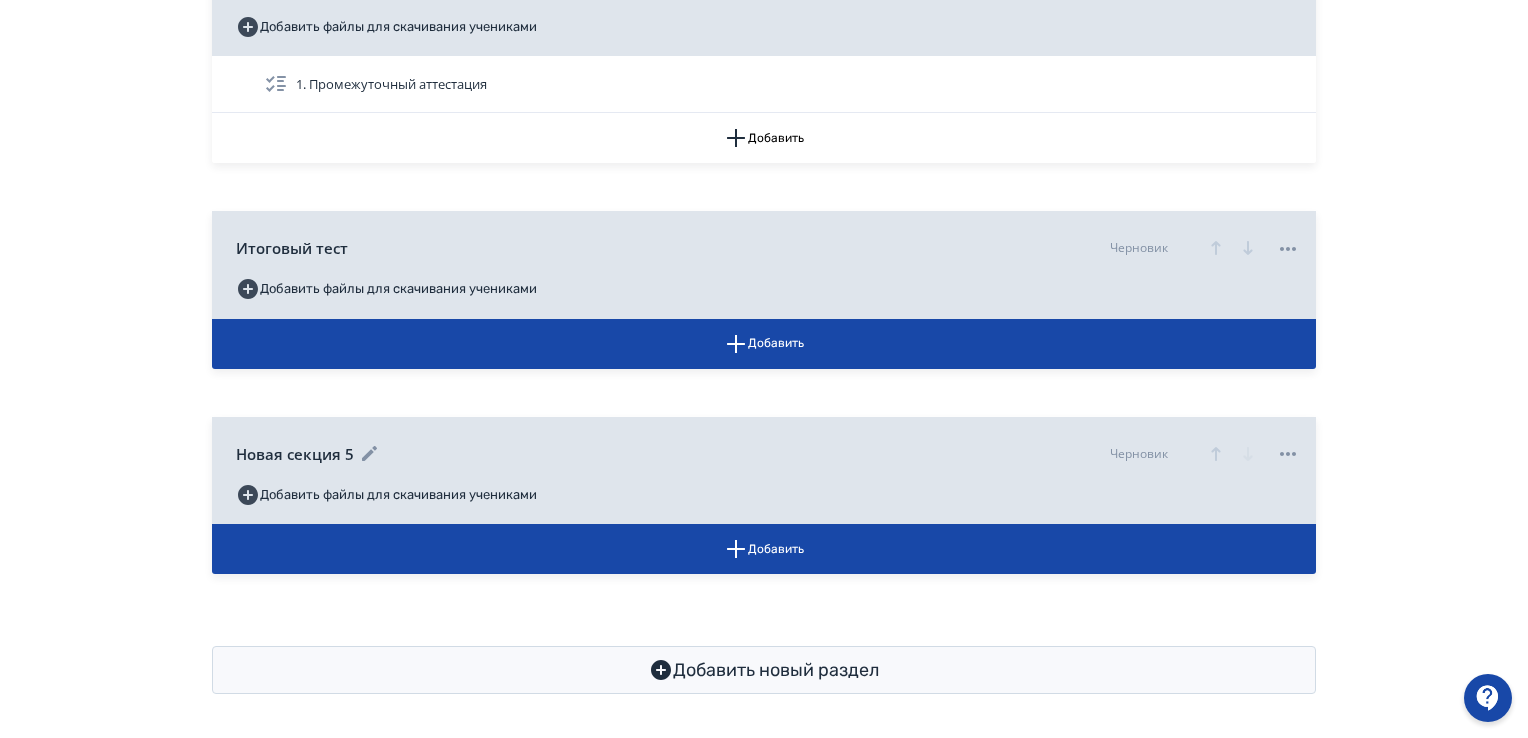 click 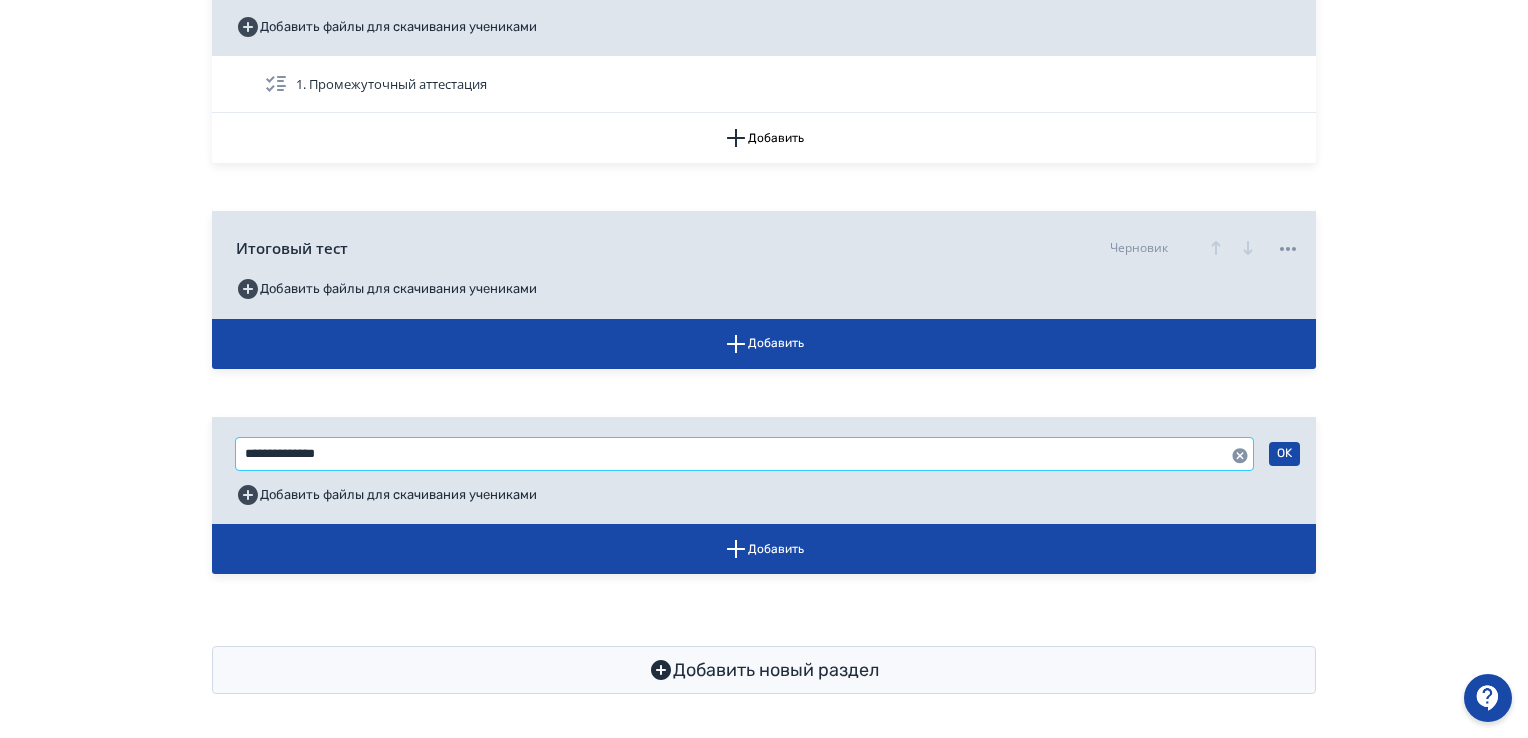 drag, startPoint x: 365, startPoint y: 449, endPoint x: 192, endPoint y: 447, distance: 173.01157 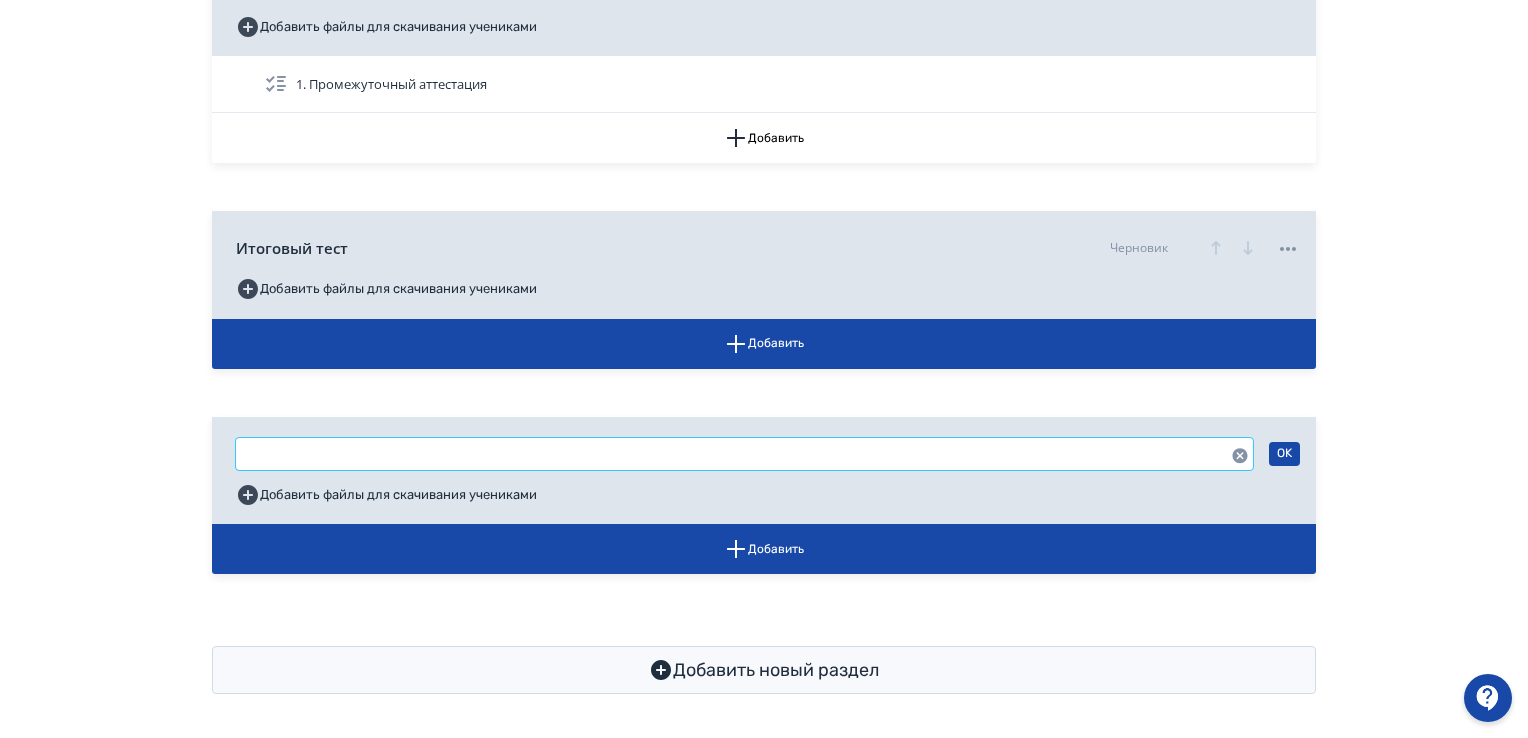 paste on "**********" 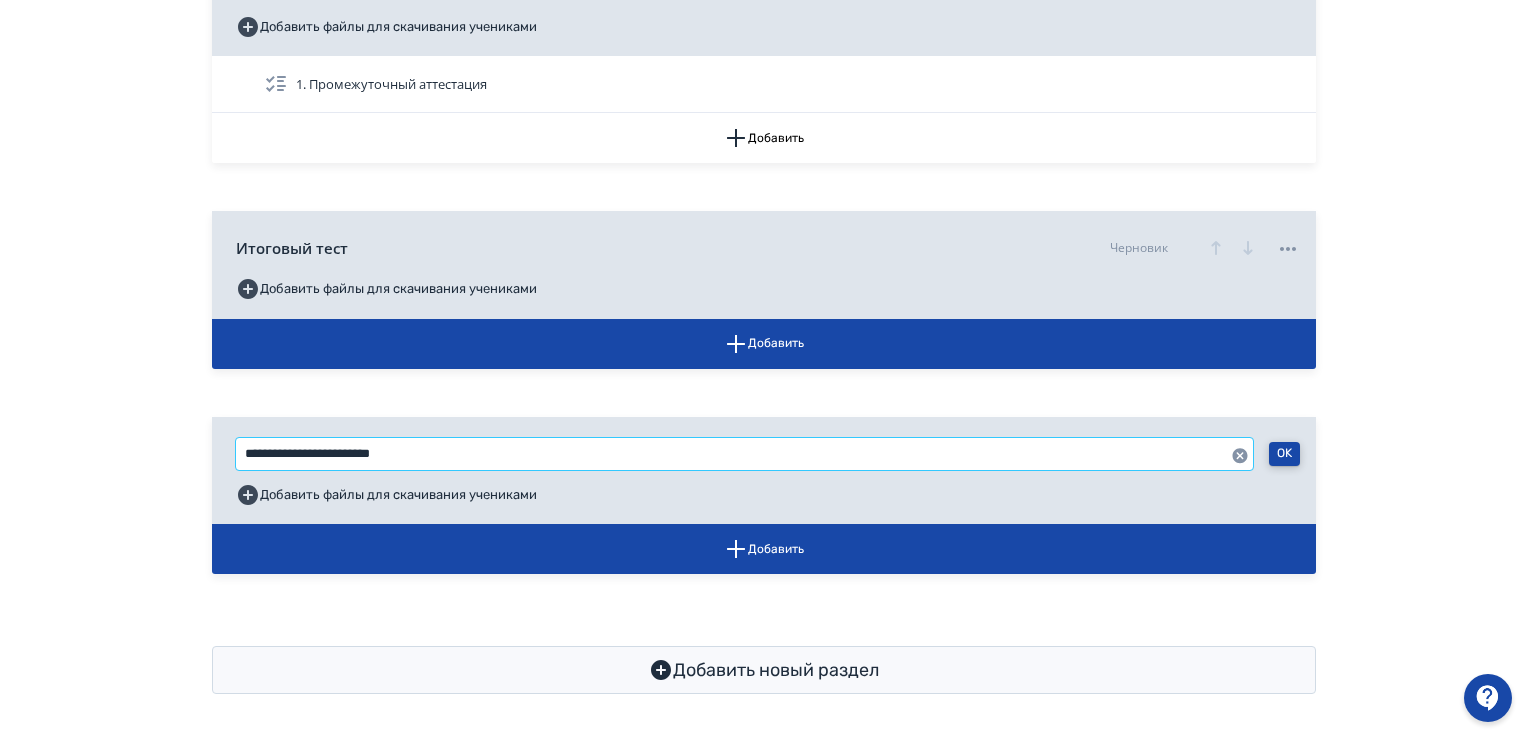 type on "**********" 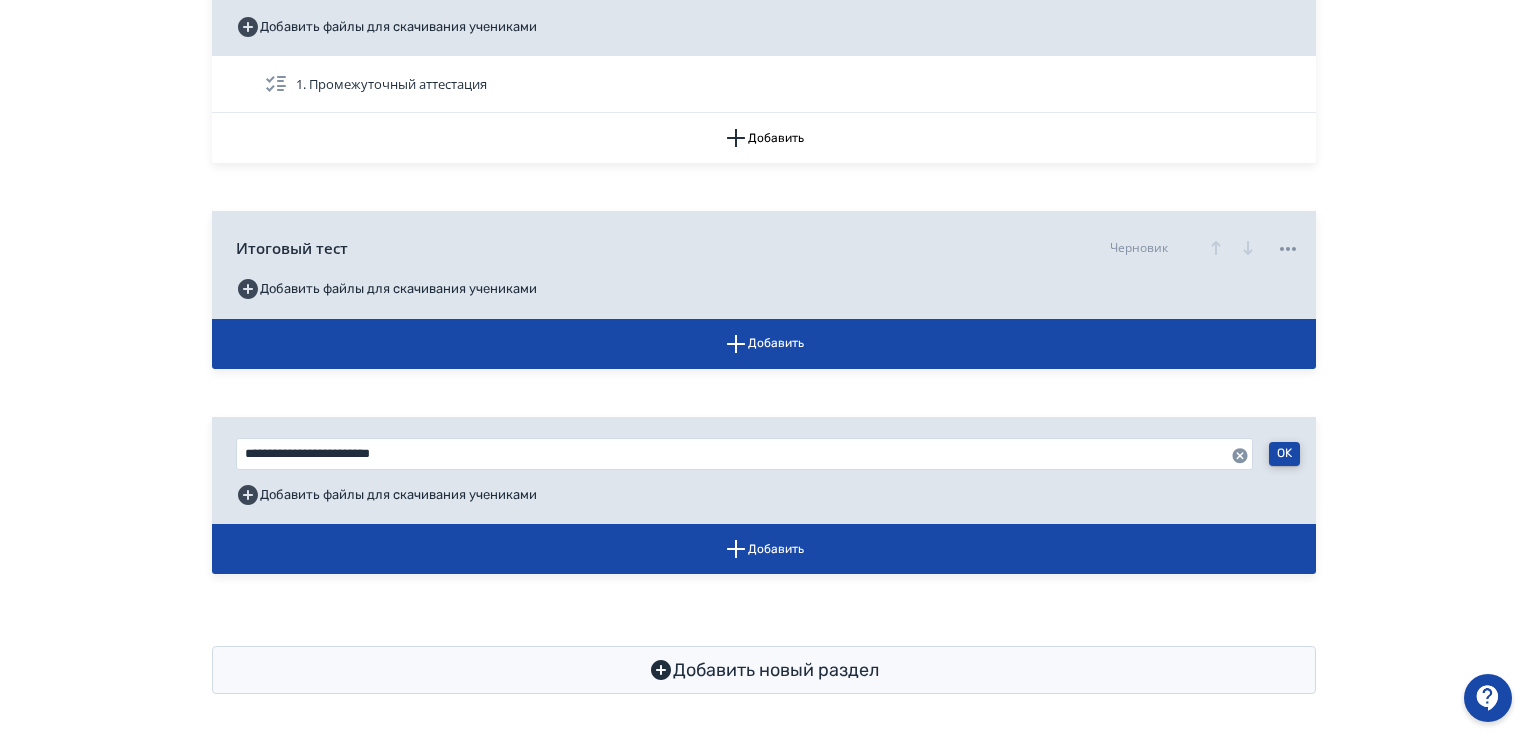 click on "OK" at bounding box center [1284, 454] 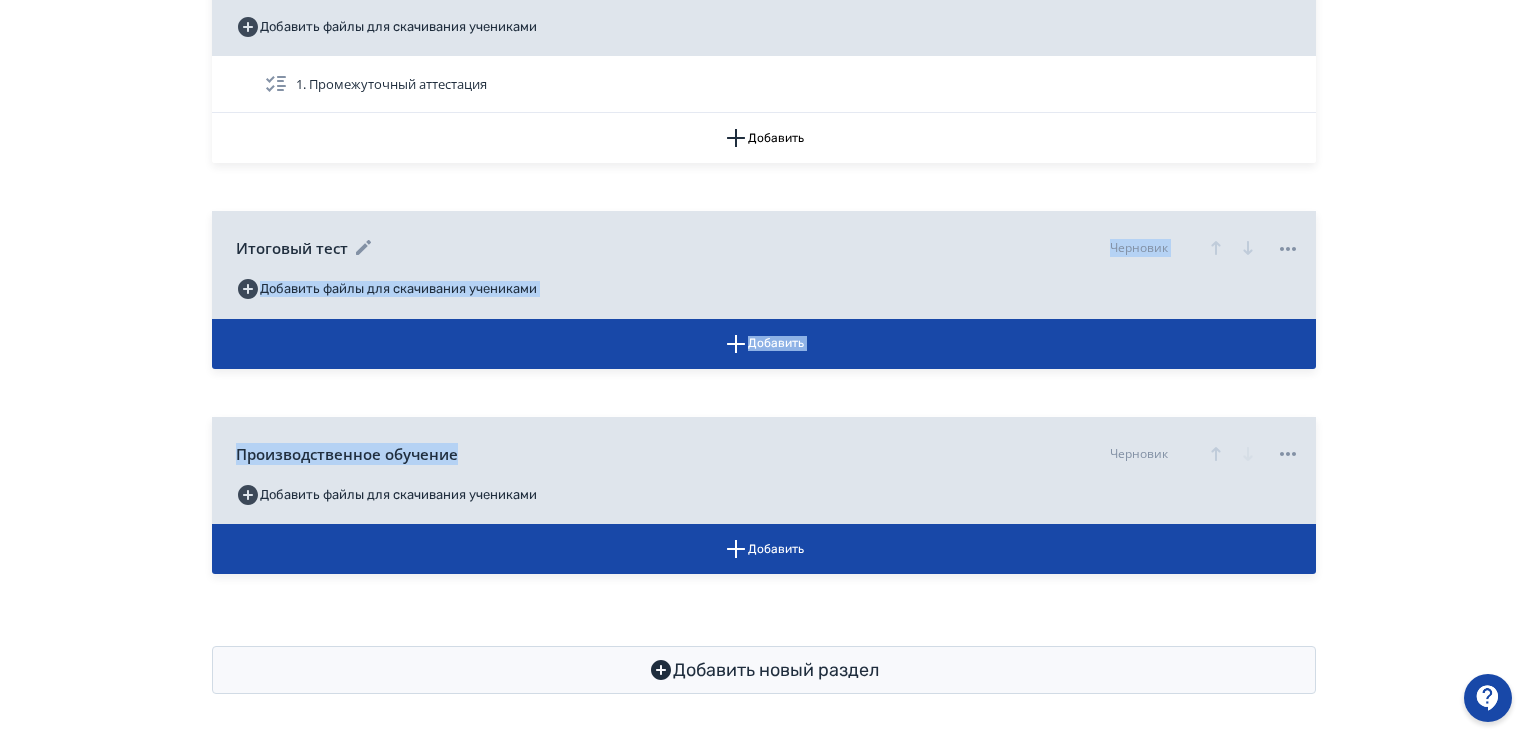 drag, startPoint x: 784, startPoint y: 458, endPoint x: 748, endPoint y: 248, distance: 213.06337 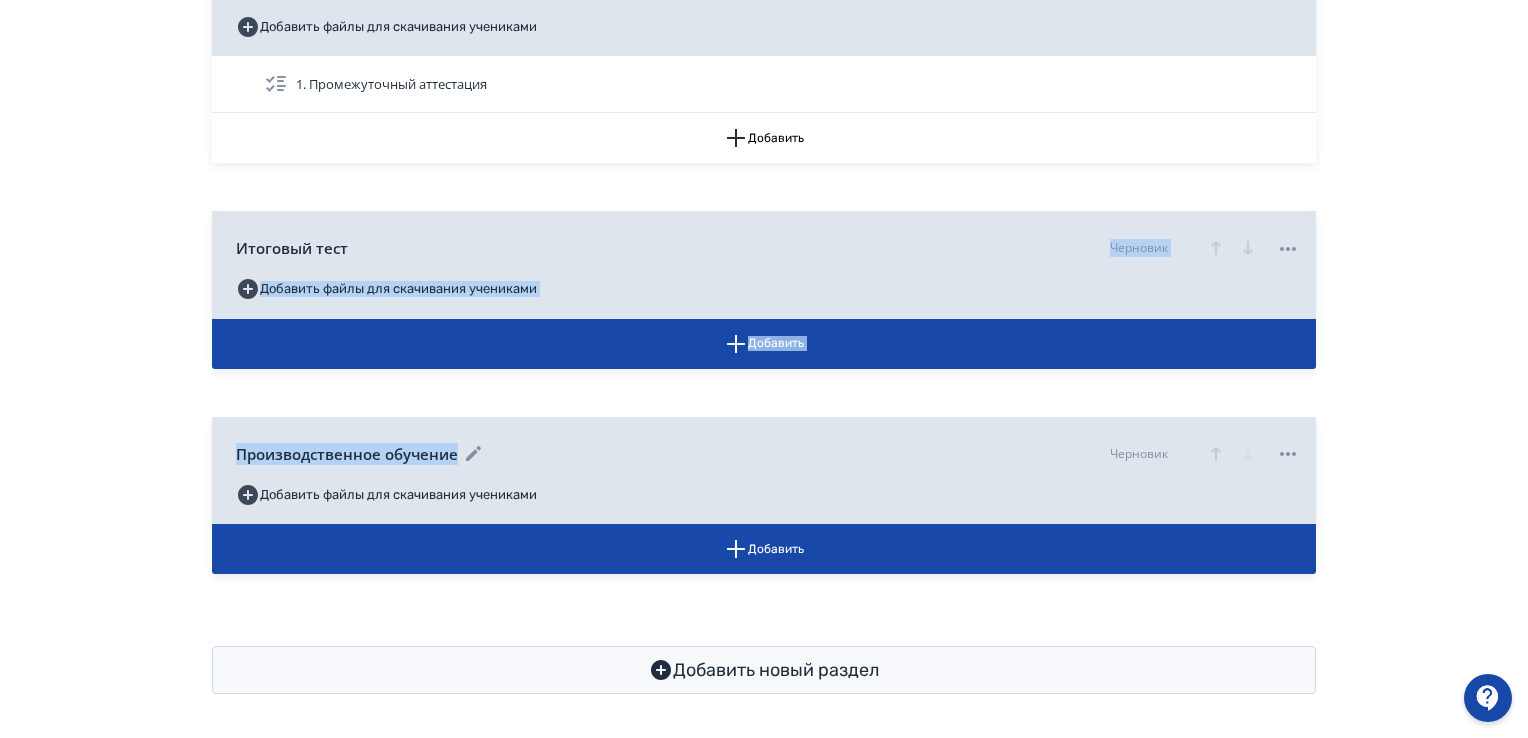 click 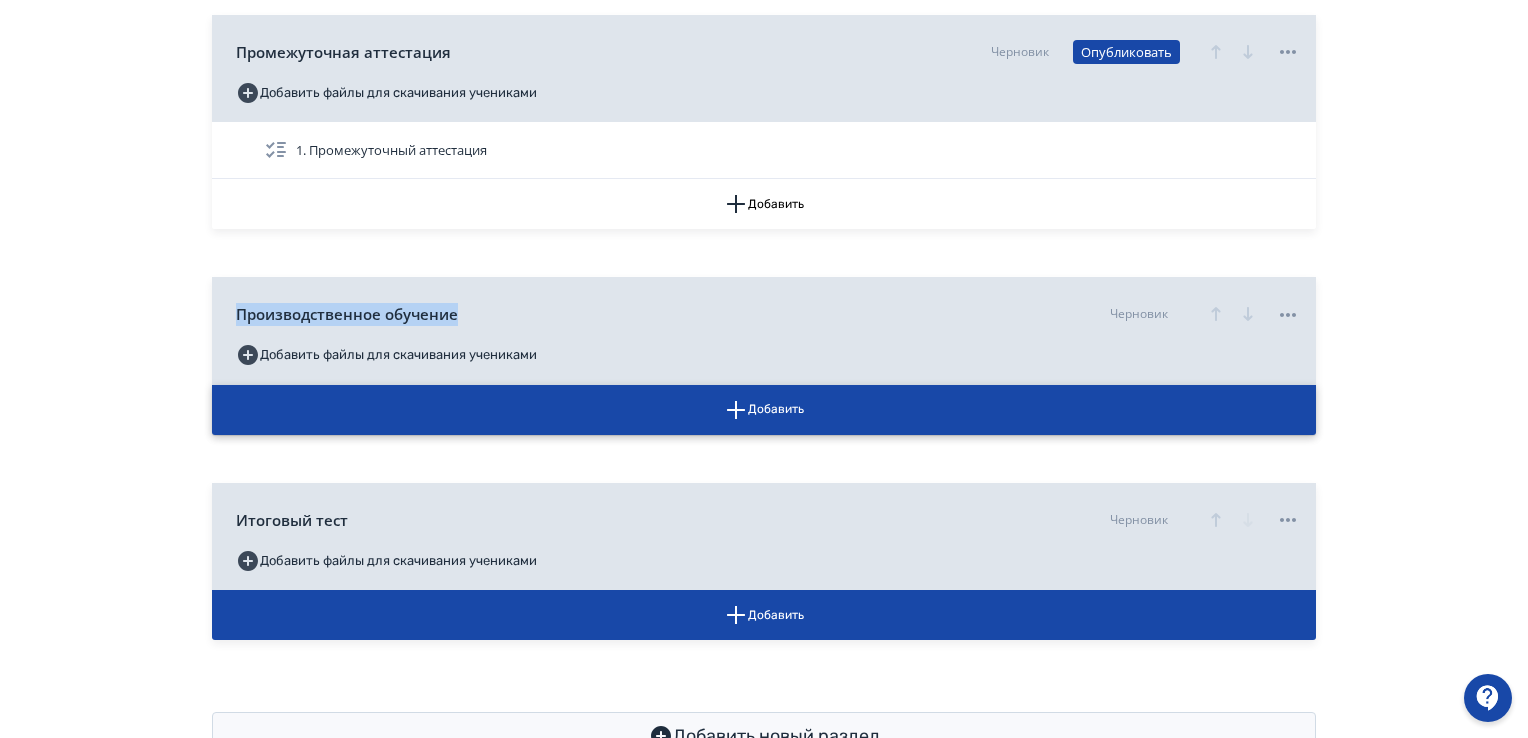 scroll, scrollTop: 2134, scrollLeft: 0, axis: vertical 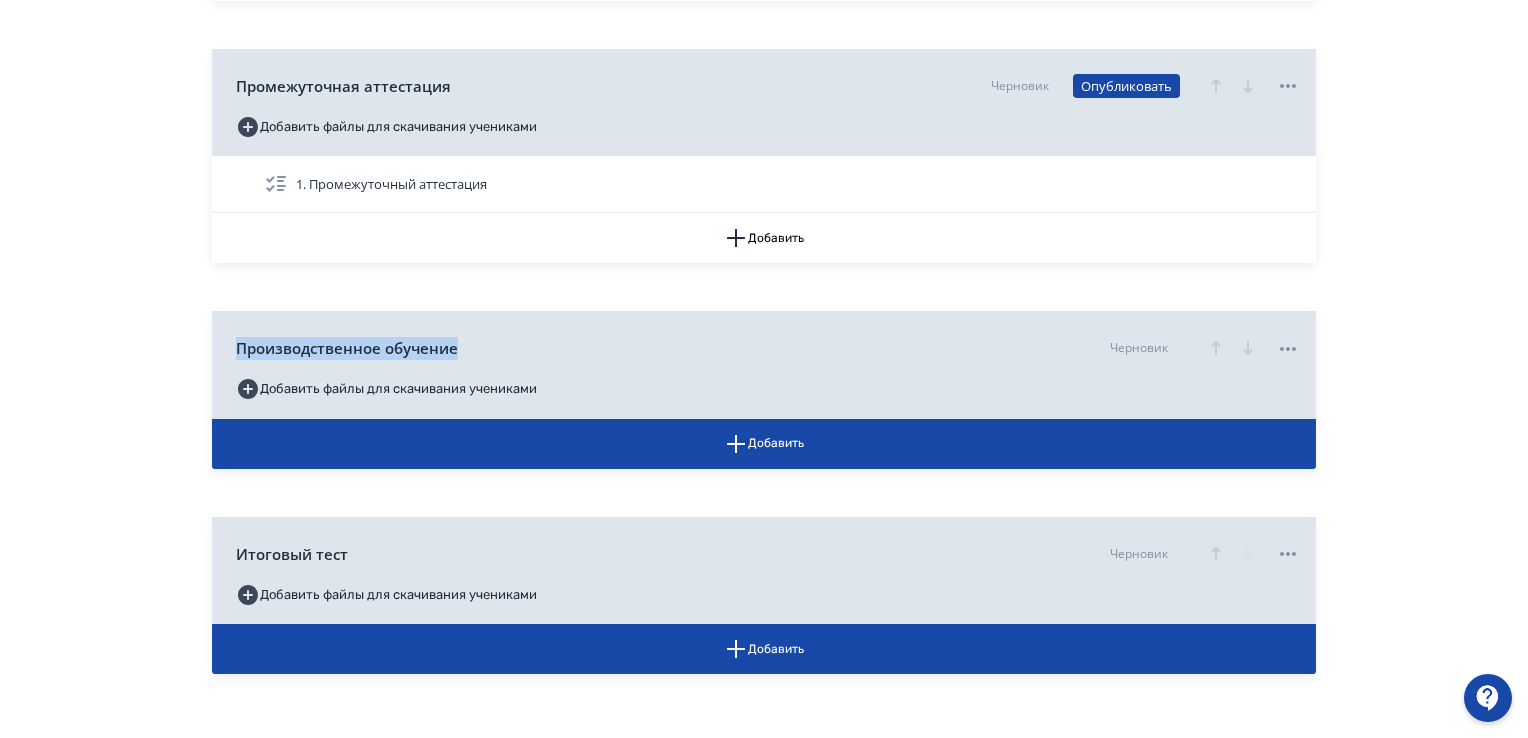 type 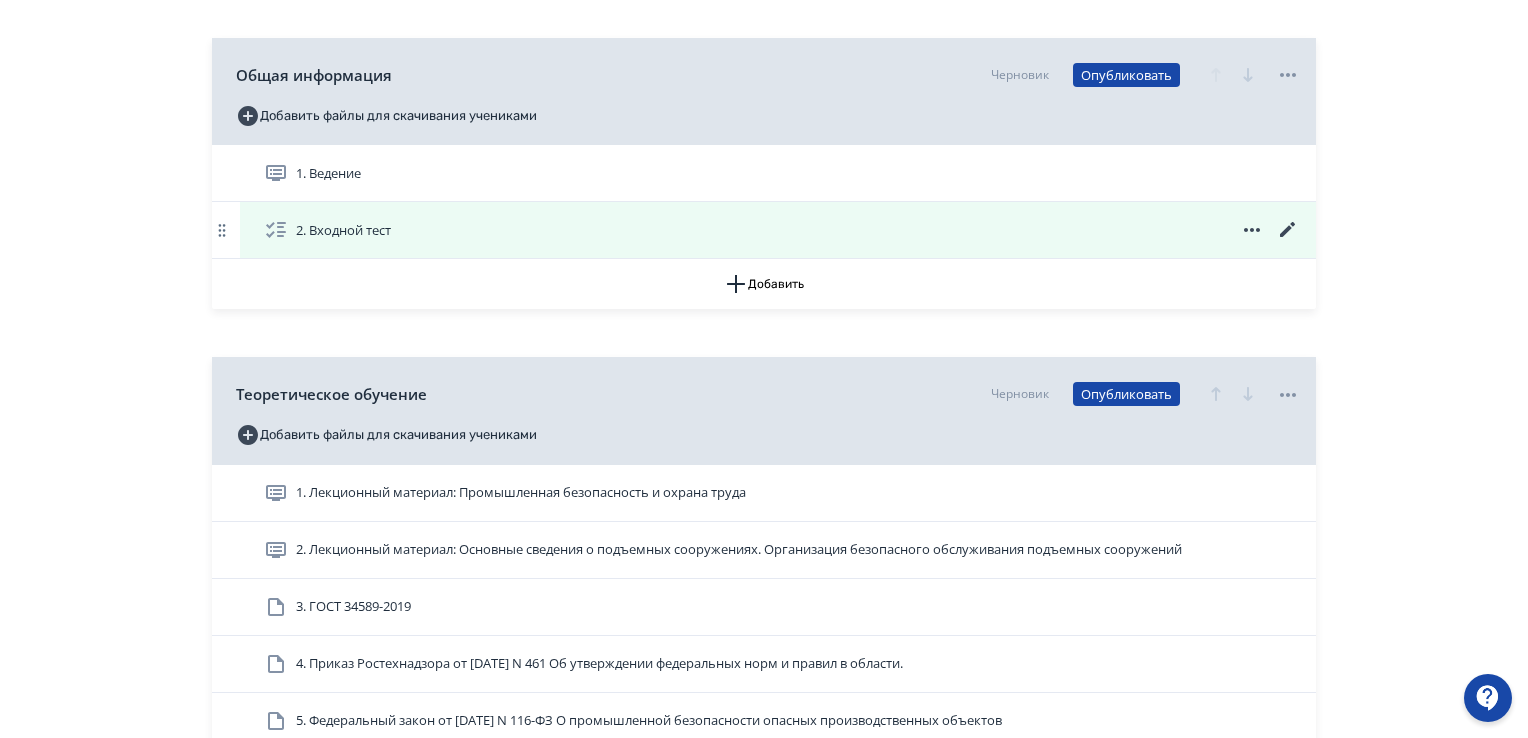 scroll, scrollTop: 300, scrollLeft: 0, axis: vertical 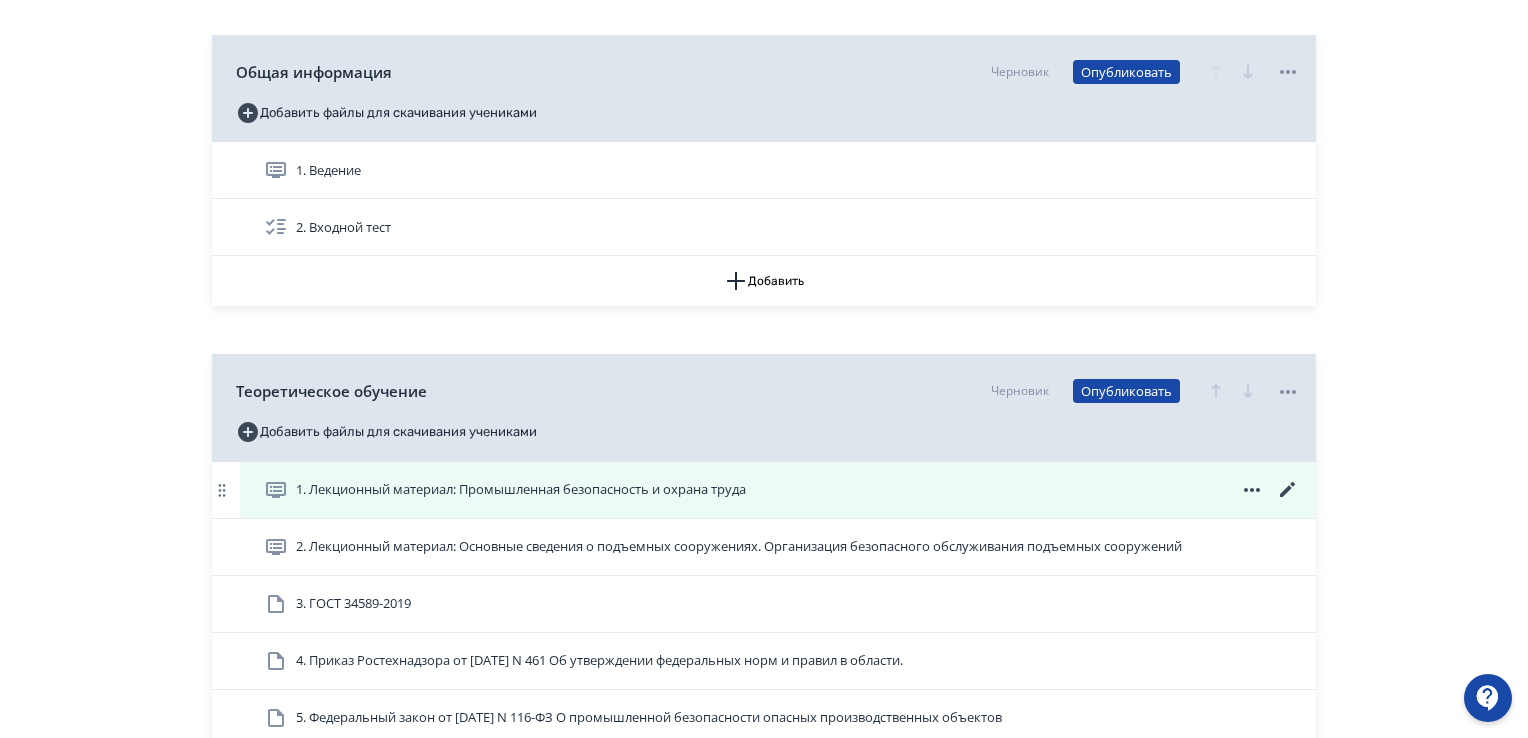 click 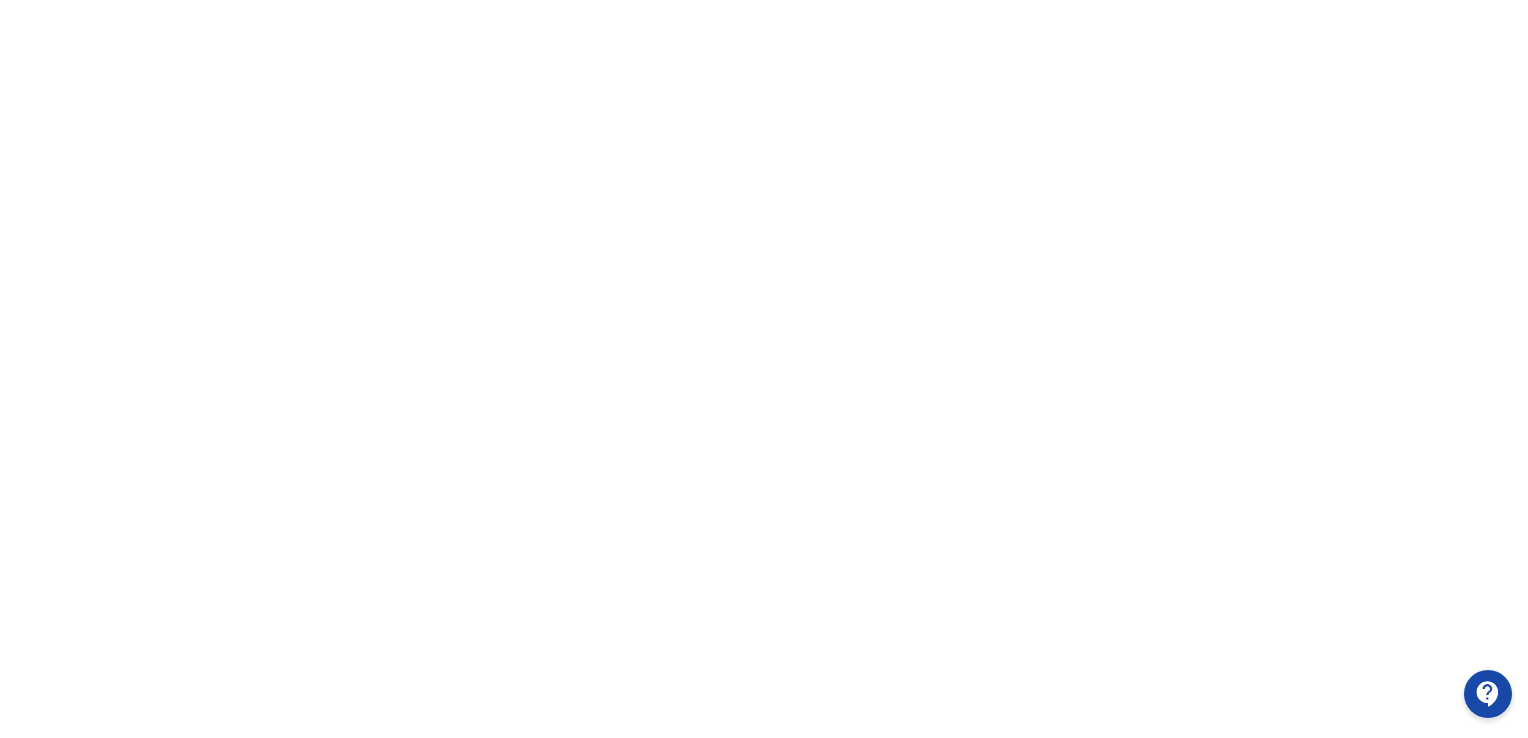 scroll, scrollTop: 0, scrollLeft: 0, axis: both 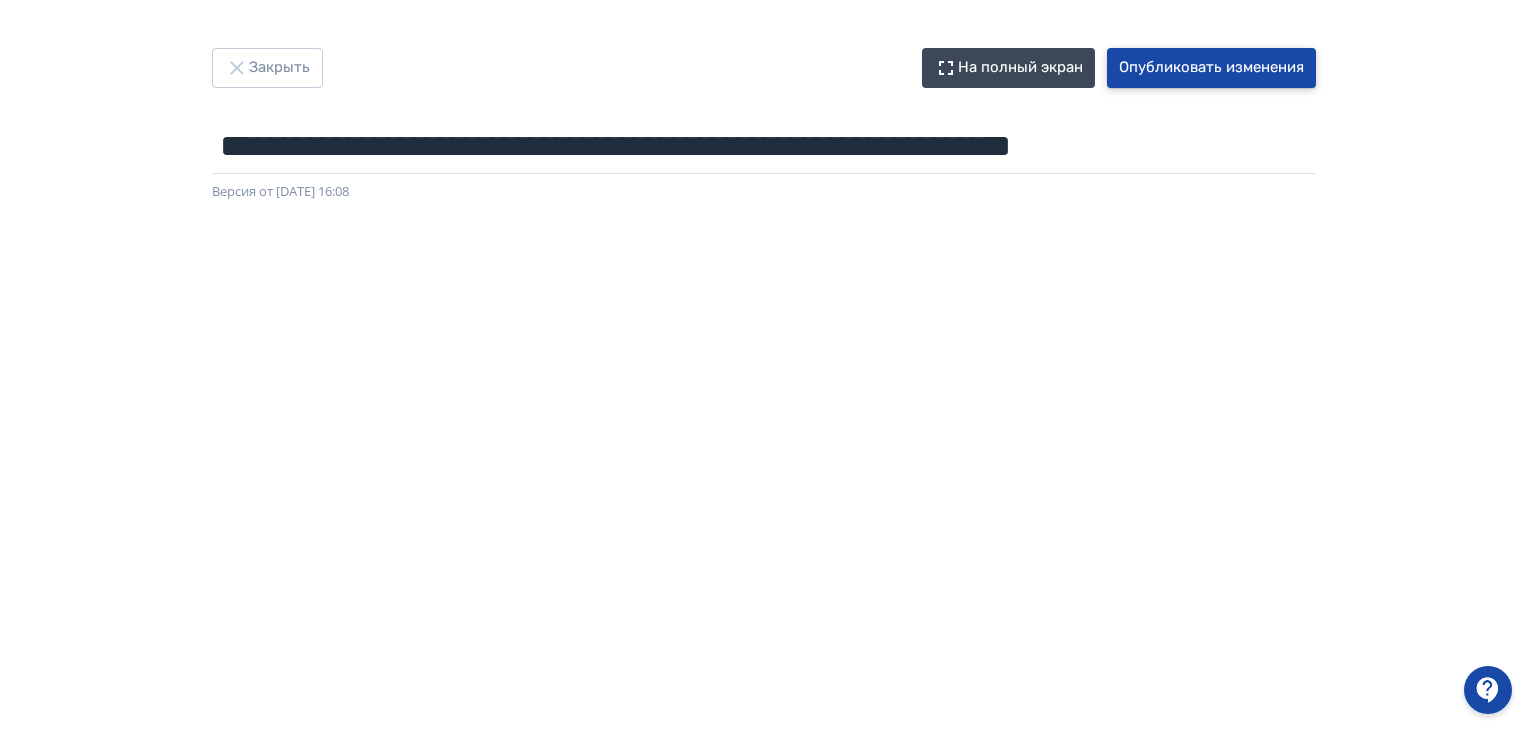 click on "Опубликовать изменения" at bounding box center [1211, 68] 